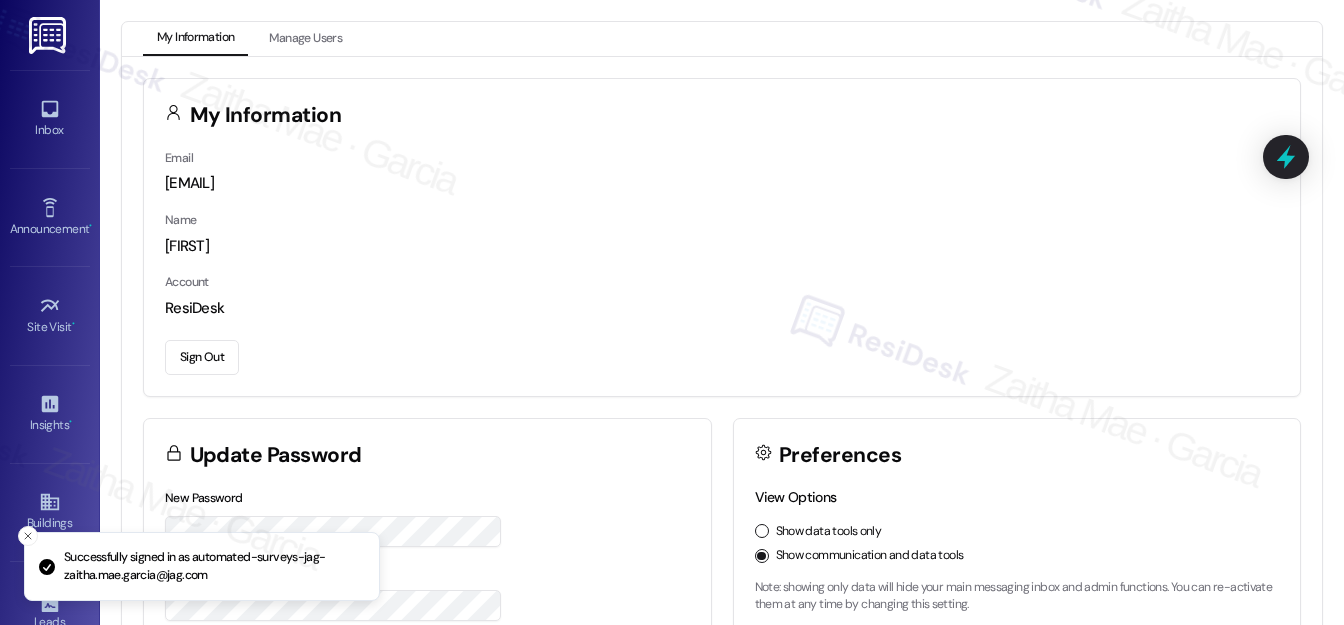 scroll, scrollTop: 0, scrollLeft: 0, axis: both 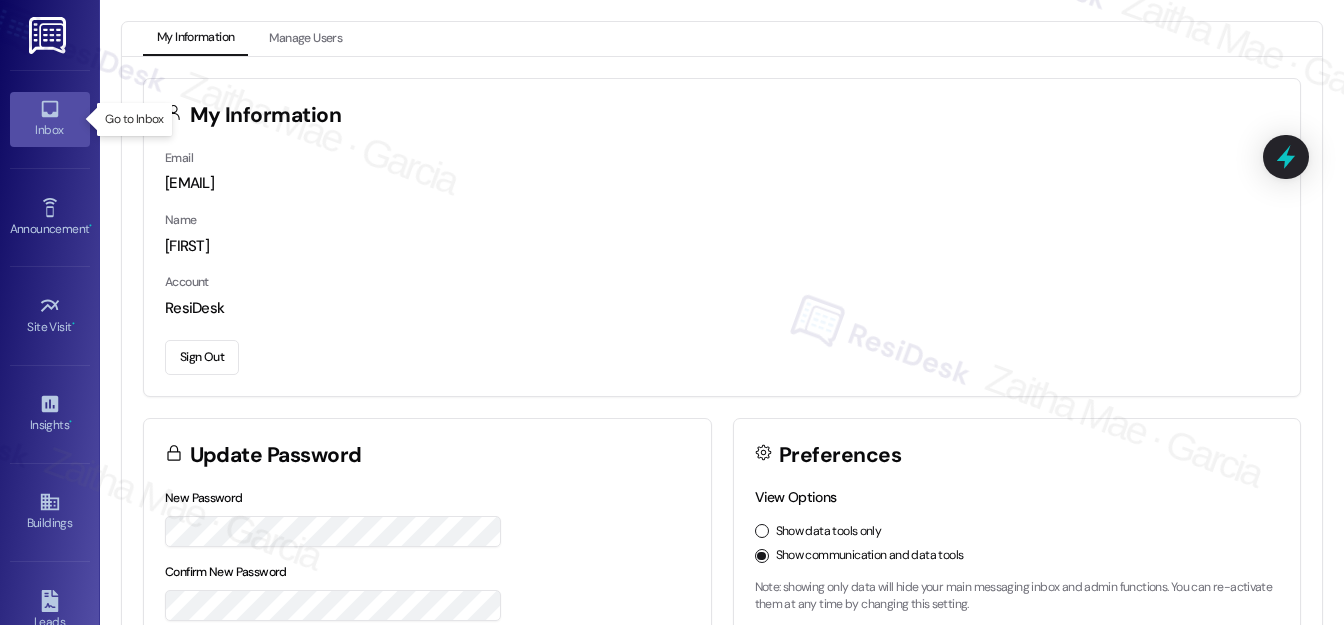click on "Inbox" at bounding box center [50, 130] 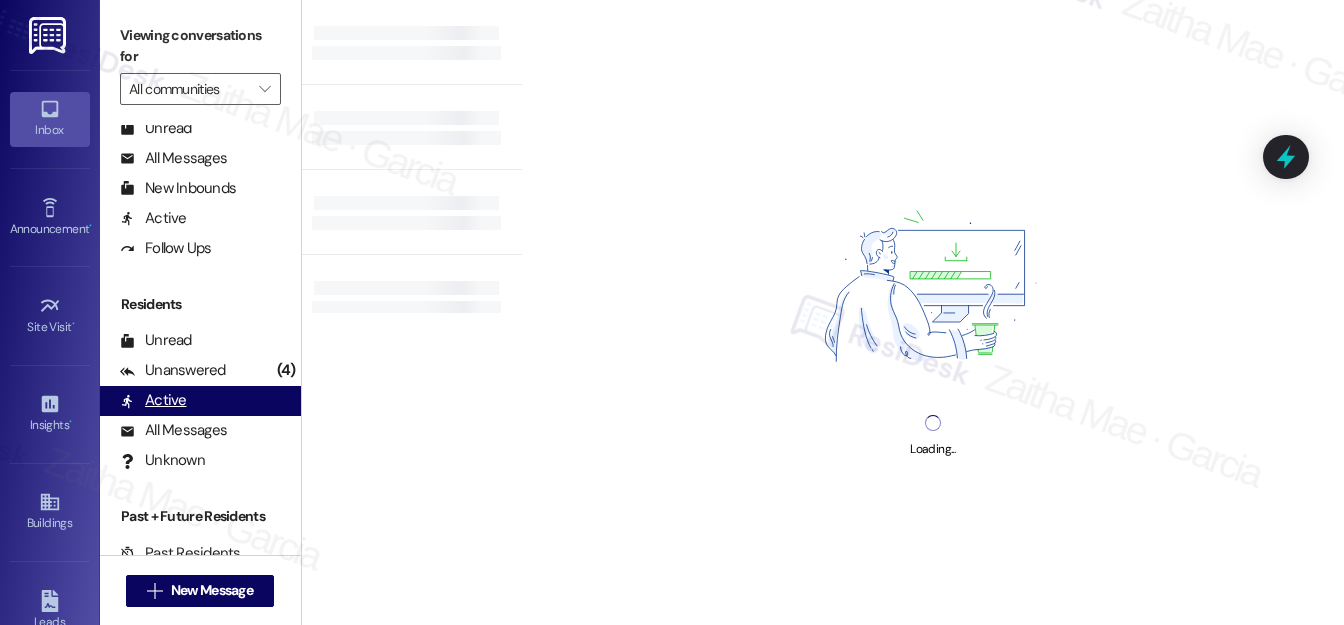 scroll, scrollTop: 389, scrollLeft: 0, axis: vertical 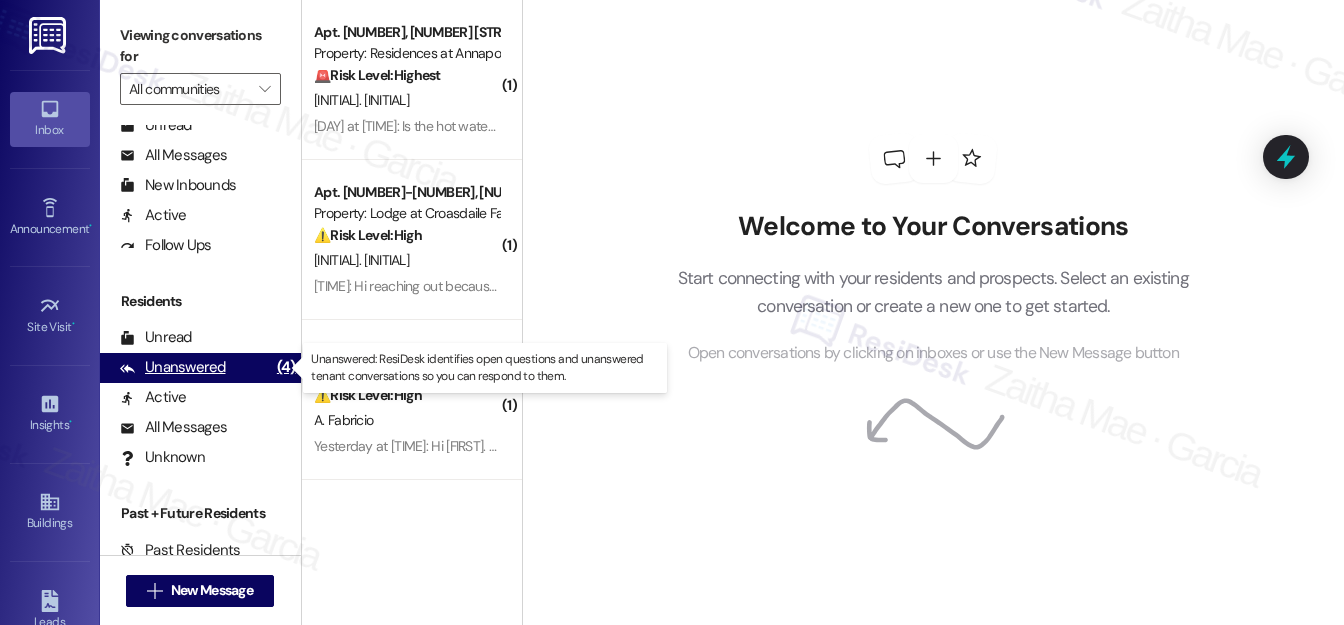 click on "Unanswered" at bounding box center [173, 367] 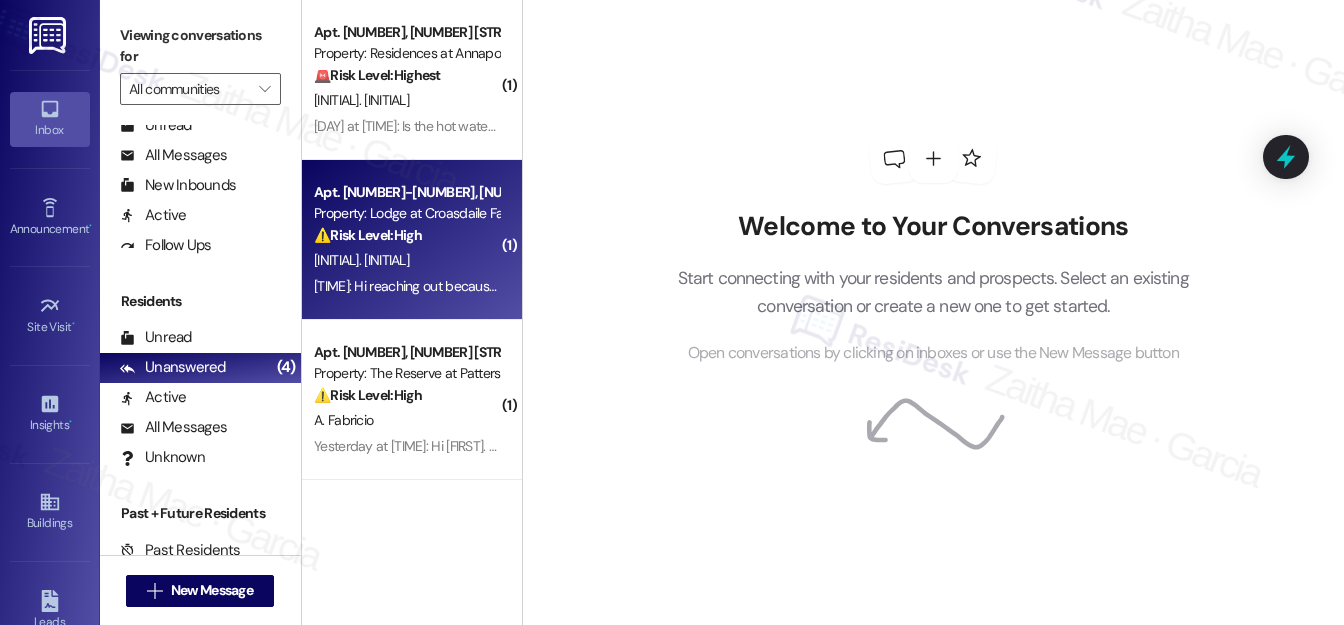 scroll, scrollTop: 90, scrollLeft: 0, axis: vertical 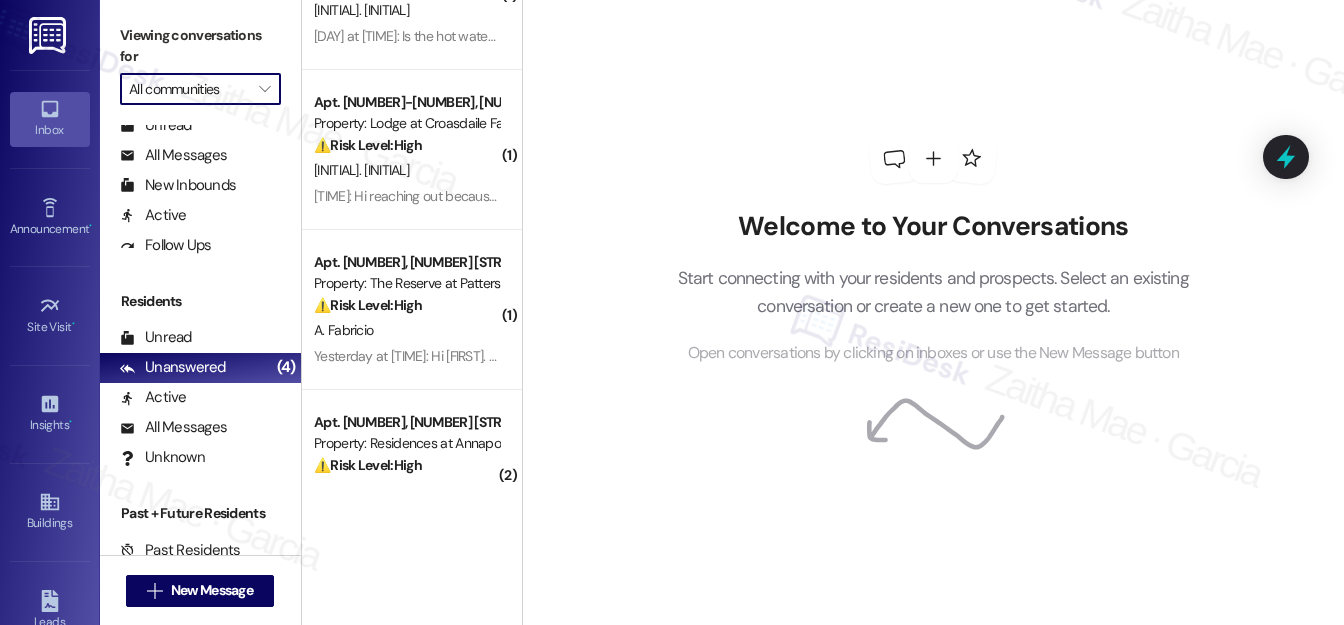 click on "All communities" at bounding box center [189, 89] 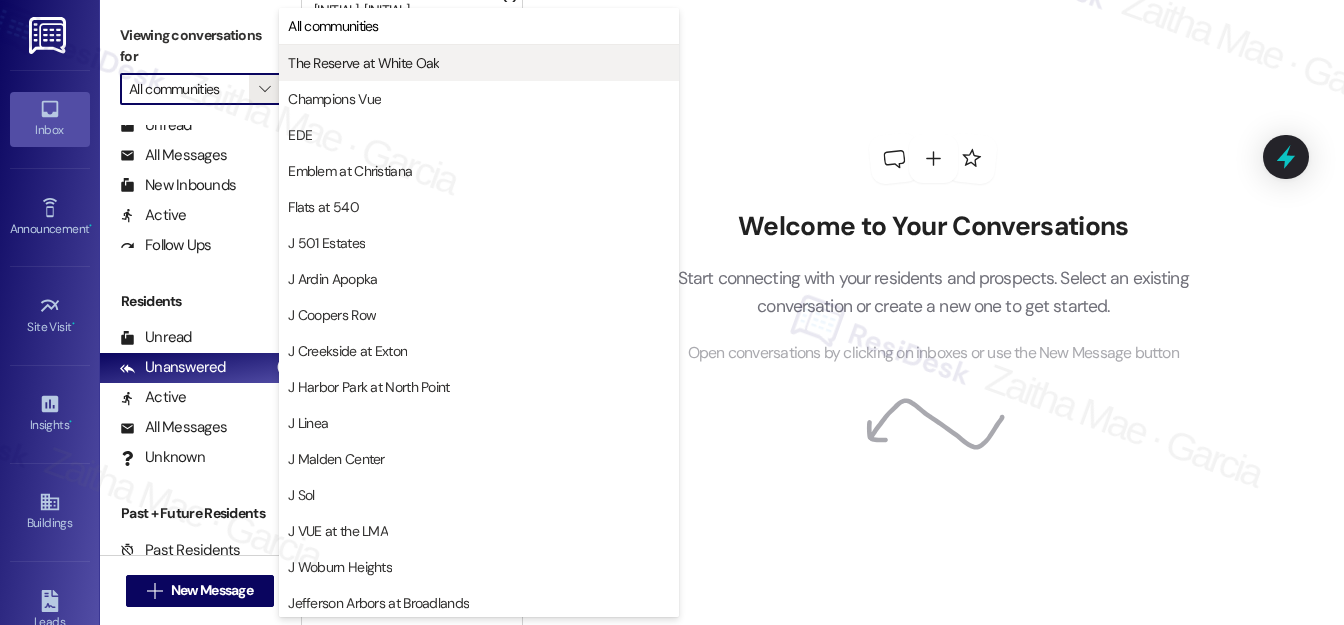 click on "The Reserve at White Oak" at bounding box center (363, 63) 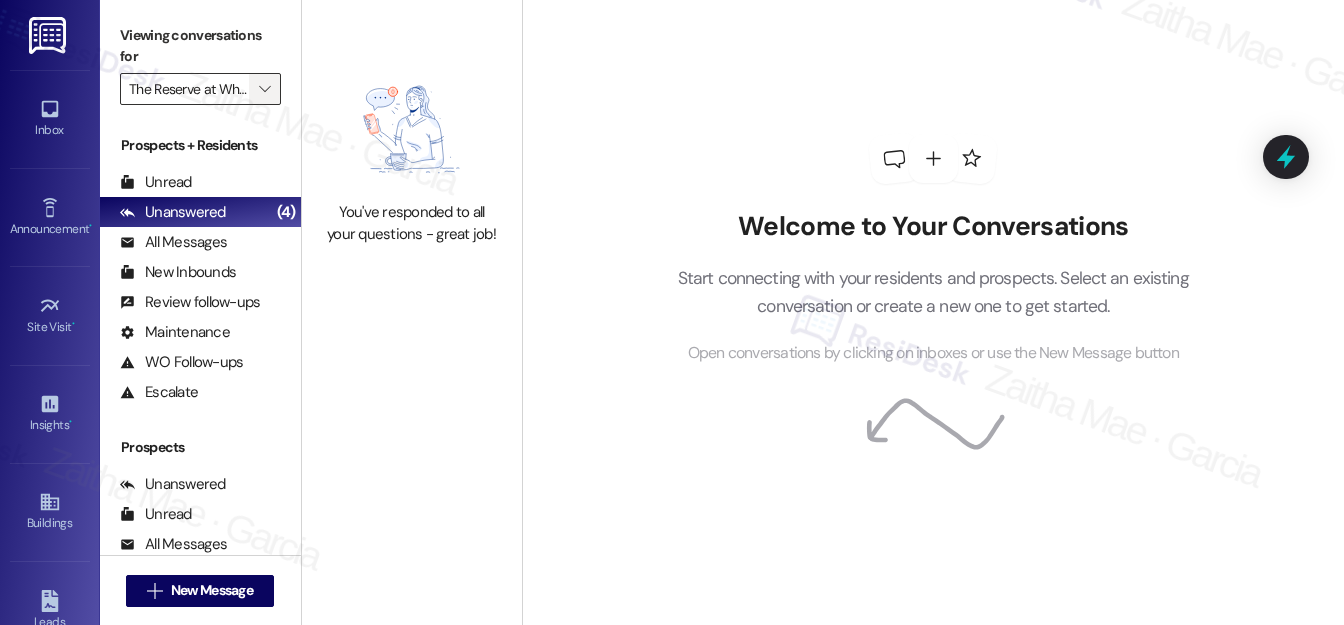 click on "" at bounding box center [264, 89] 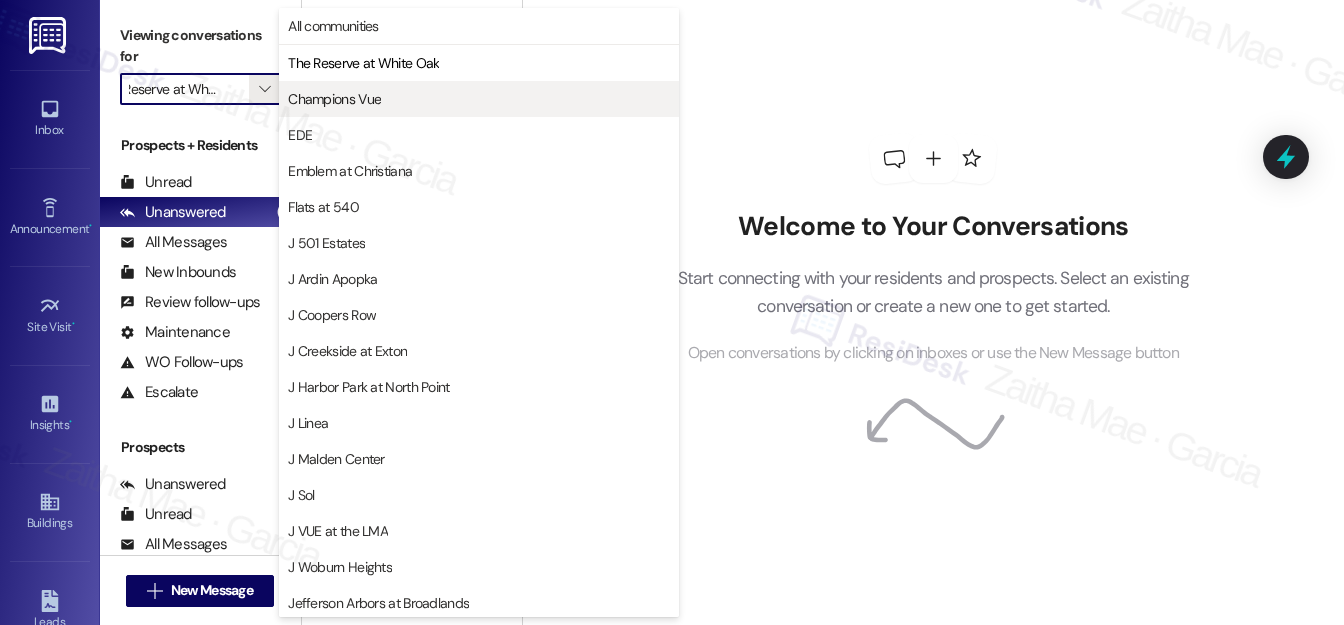 click on "Champions Vue" at bounding box center (334, 99) 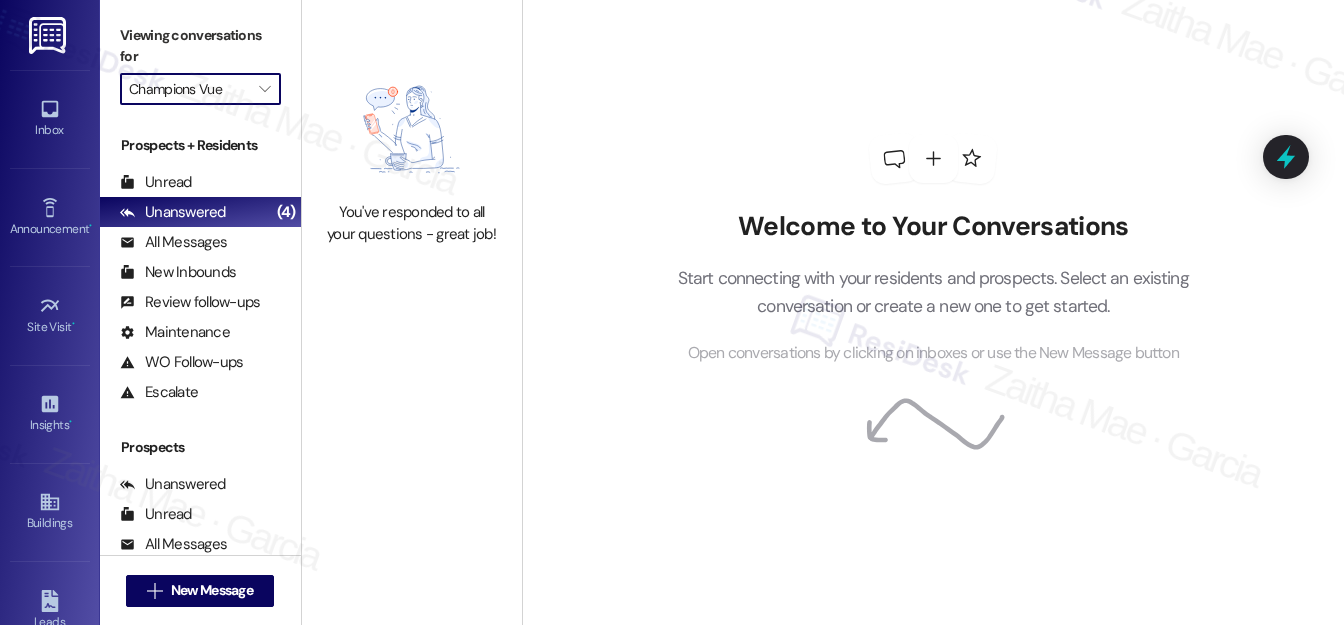 scroll, scrollTop: 0, scrollLeft: 0, axis: both 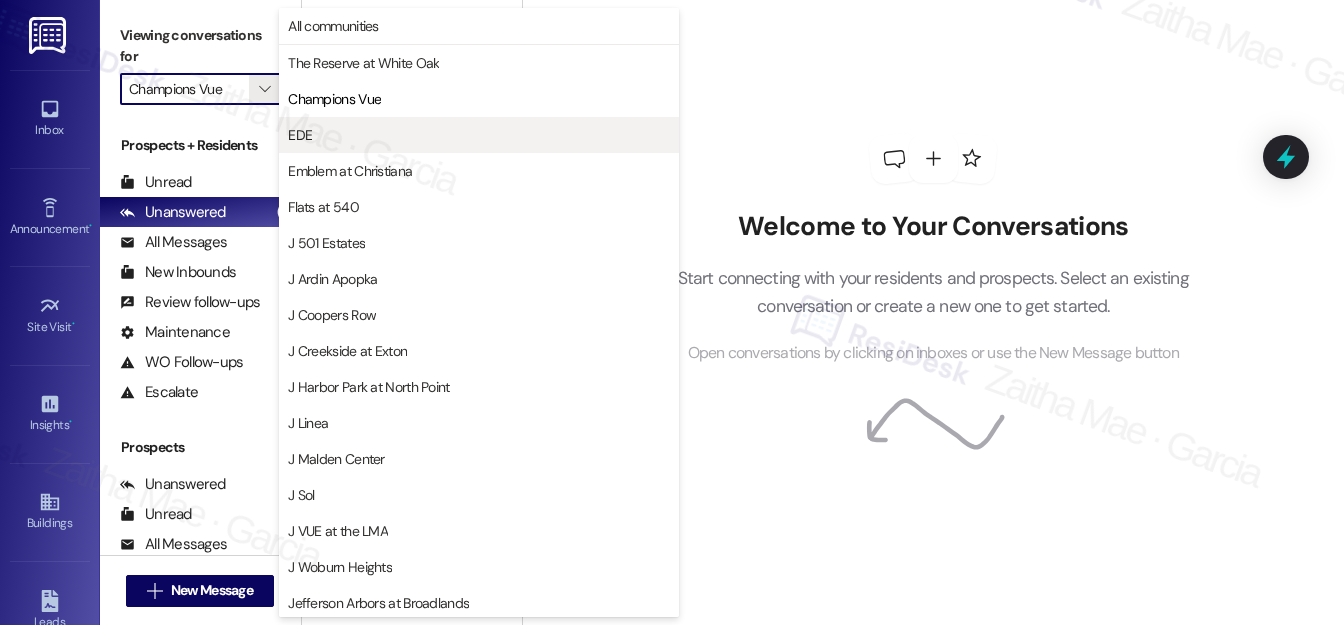 click on "EDE" at bounding box center [479, 135] 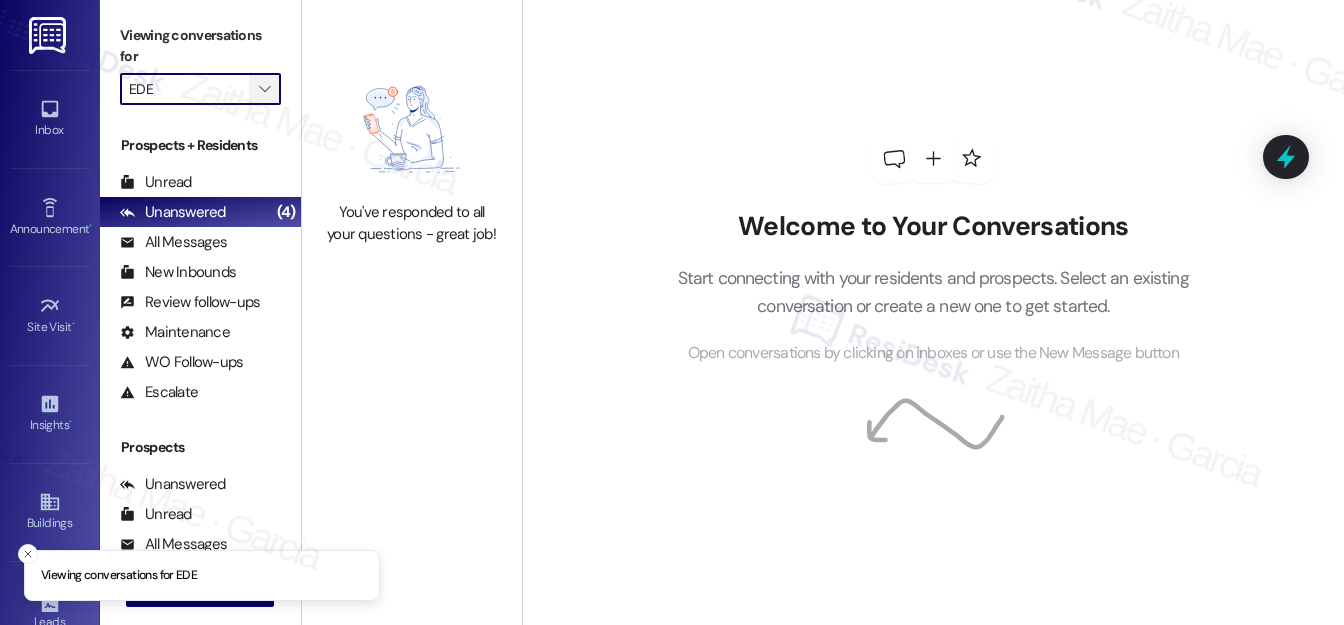 click on "" at bounding box center [265, 89] 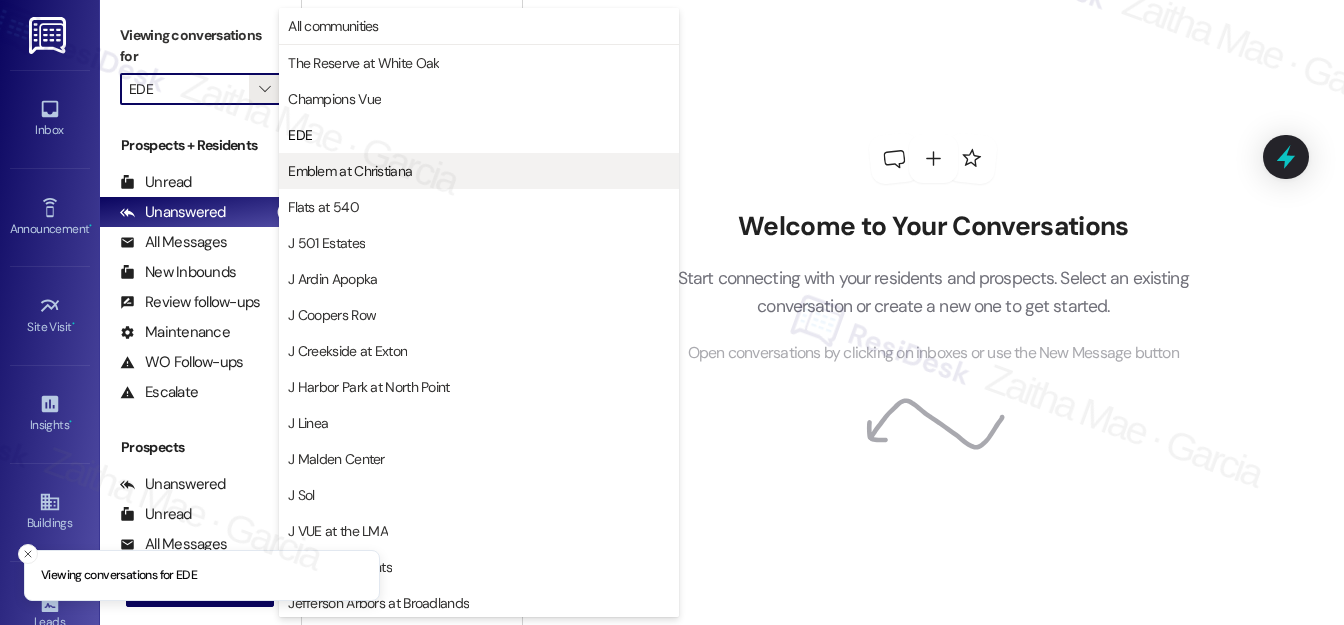 click on "Emblem at Christiana" at bounding box center [350, 171] 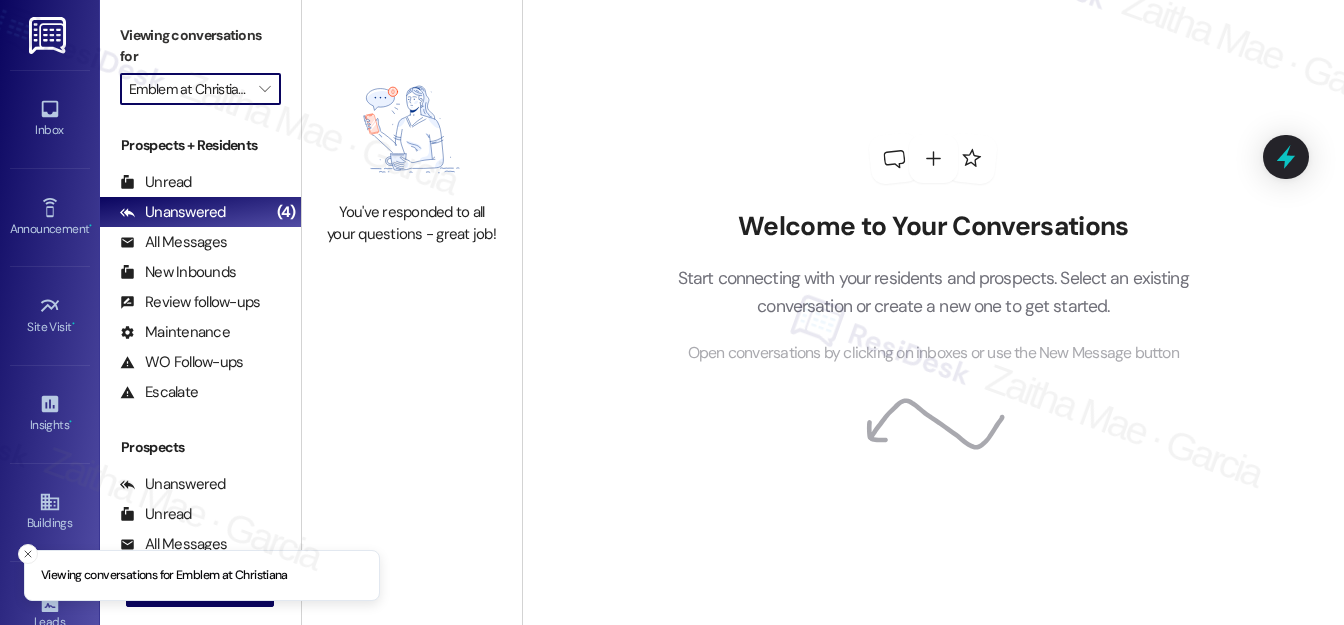 click on "Emblem at Christiana" at bounding box center (189, 89) 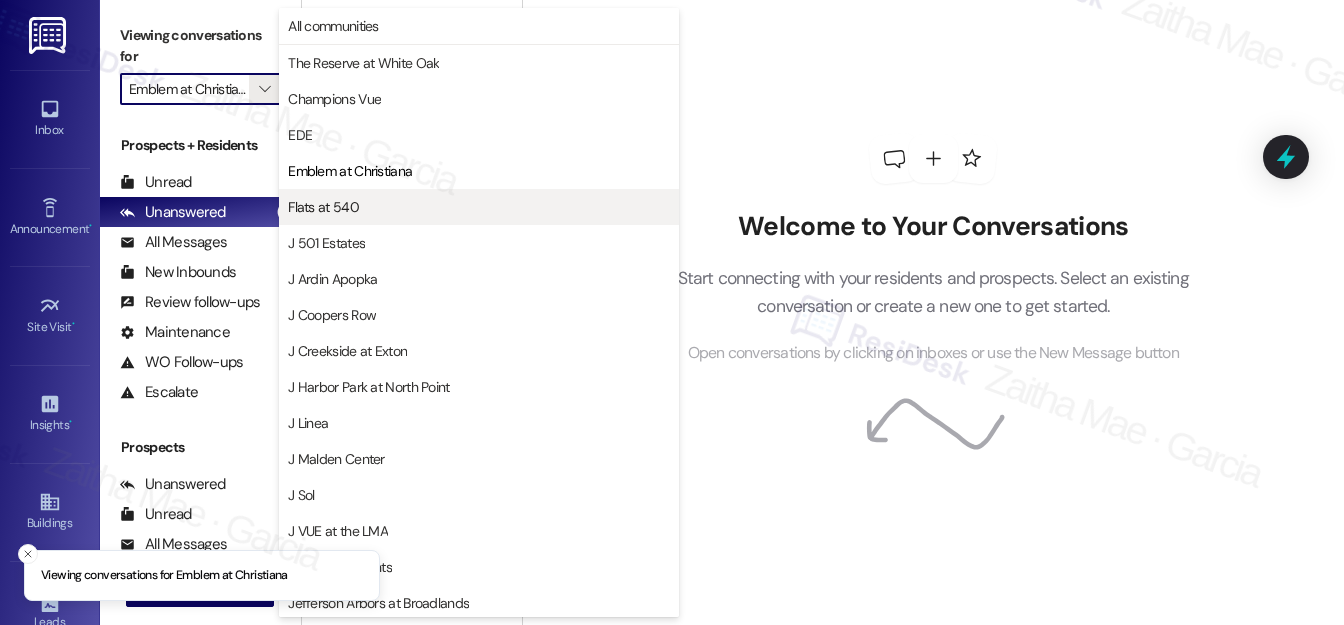click on "Flats at 540" at bounding box center (323, 207) 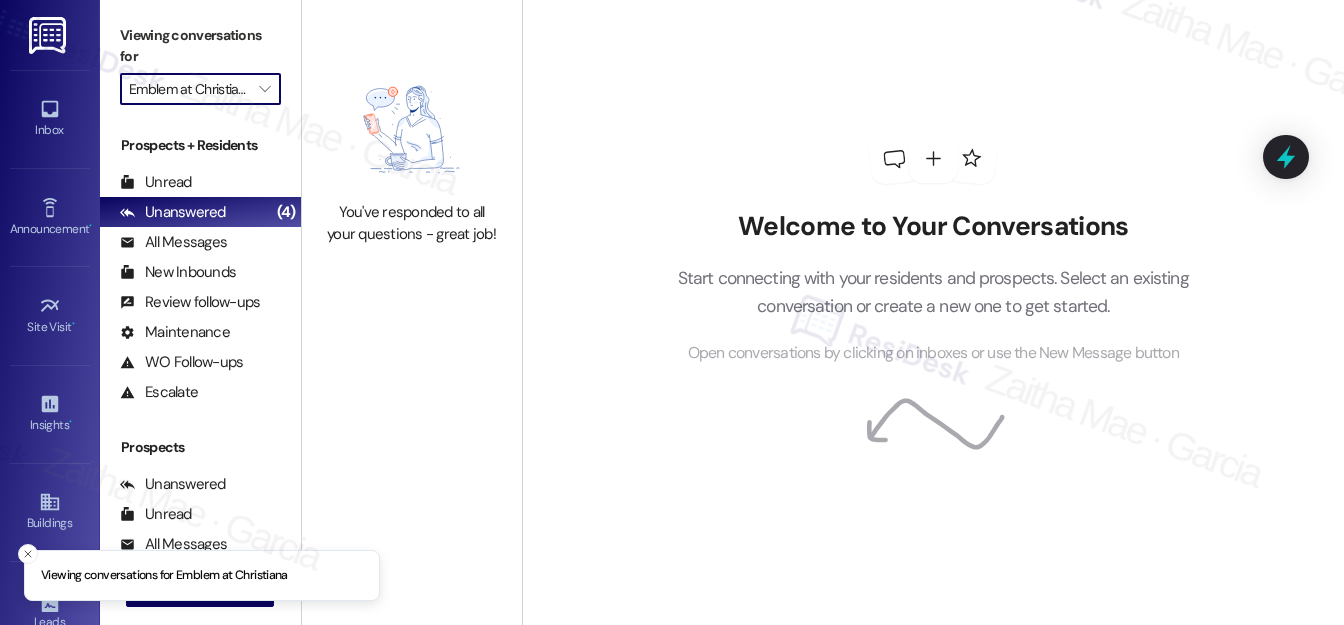 type on "Flats at 540" 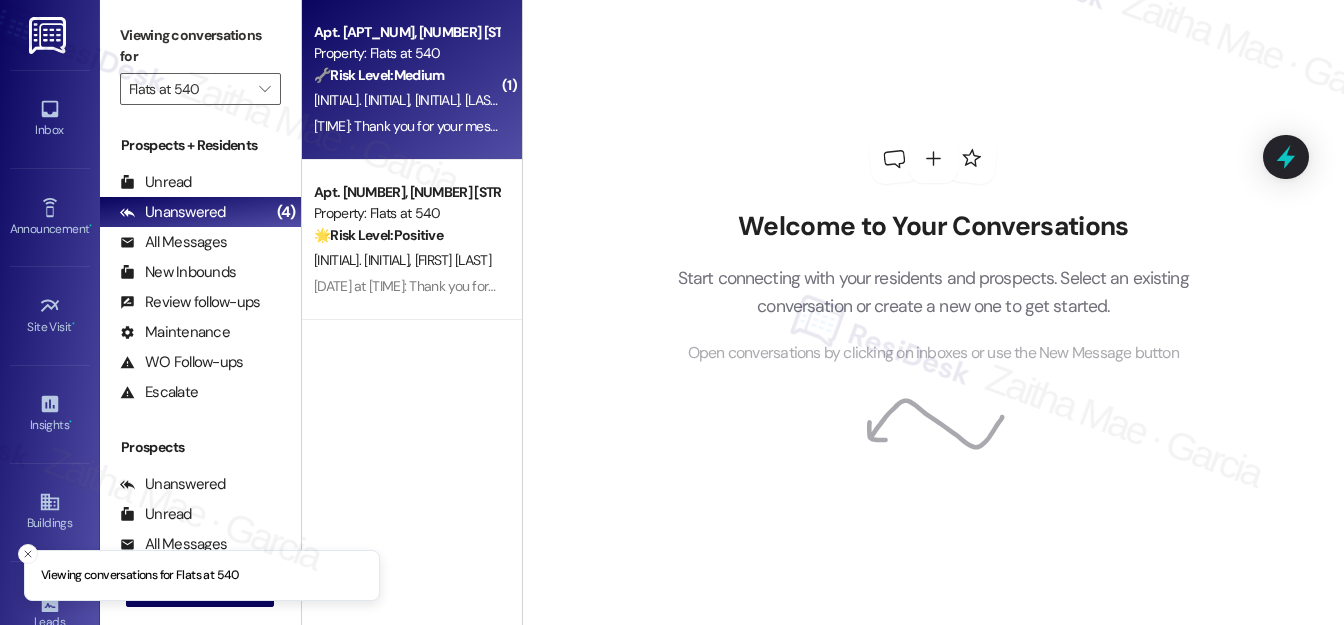 click on "[INITIAL]. [INITIAL]" at bounding box center (406, 100) 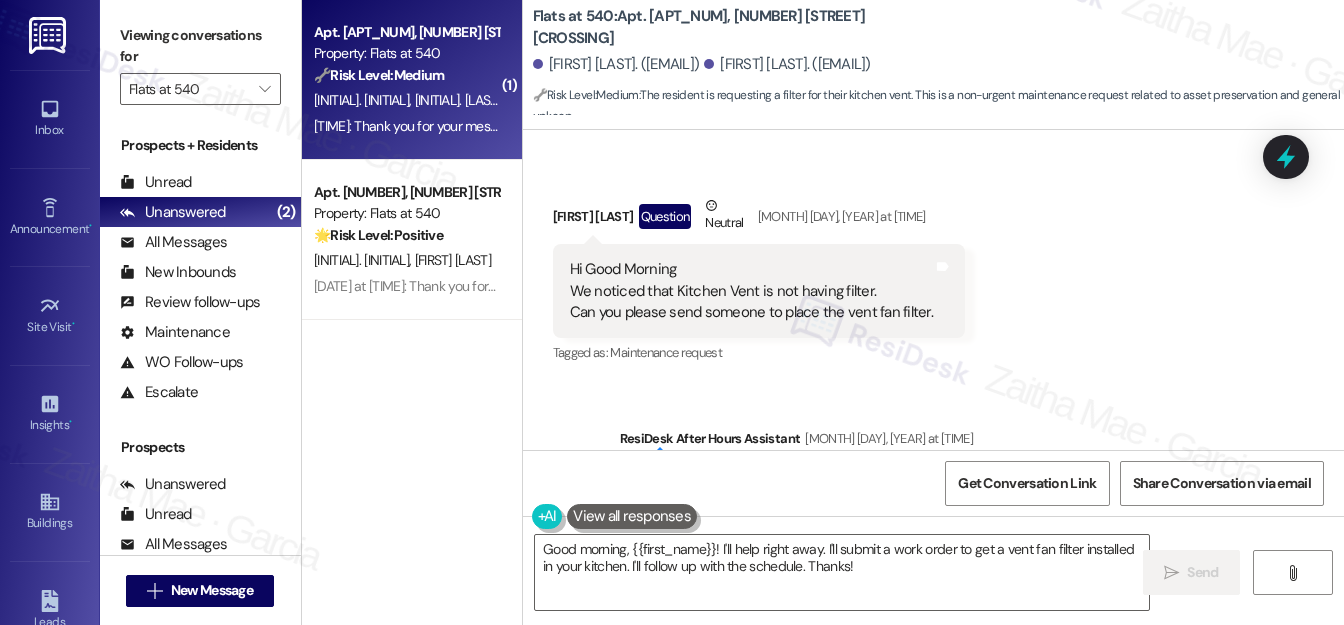 scroll, scrollTop: 3741, scrollLeft: 0, axis: vertical 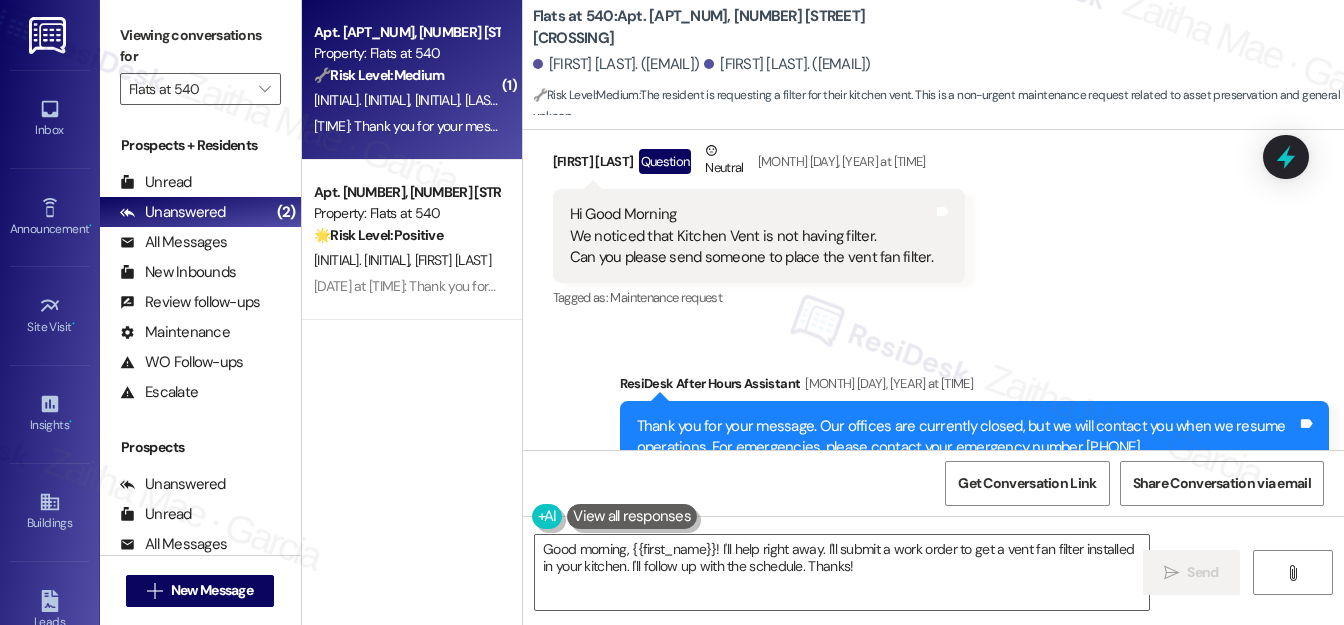 click on "[FIRST] [LAST] Question Neutral [MONTH] [DAY], [YEAR] at [TIME]" at bounding box center [759, 164] 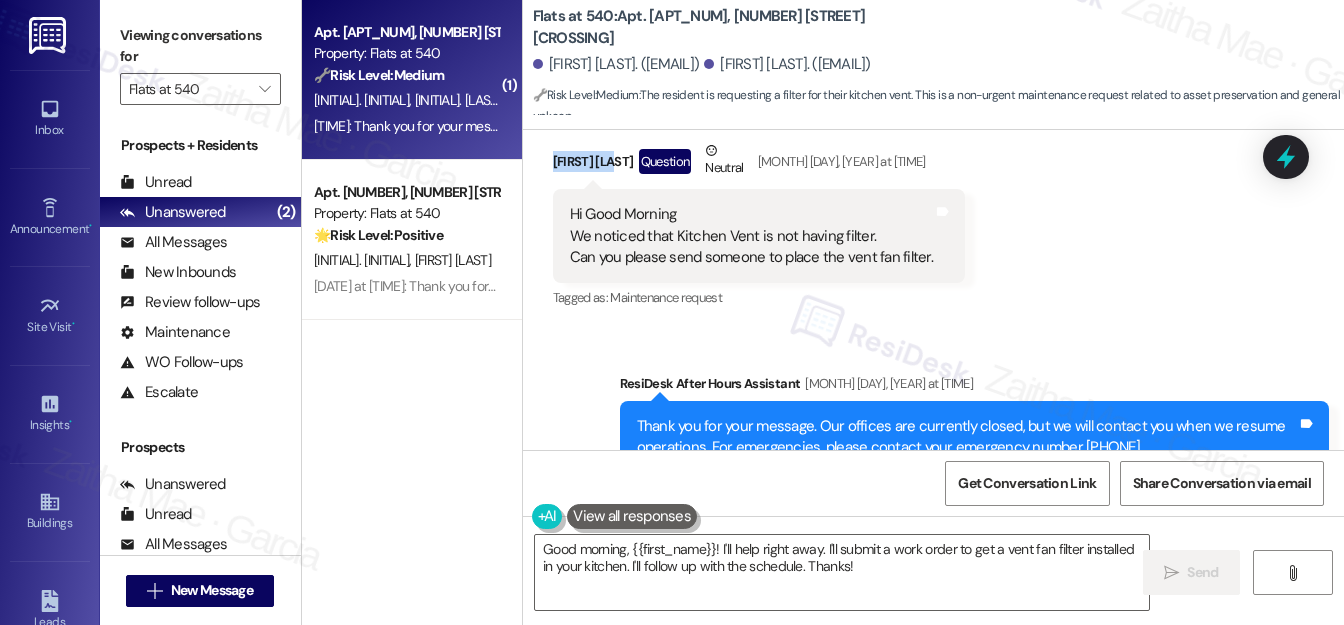 click on "[FIRST] [LAST] Question Neutral [MONTH] [DAY], [YEAR] at [TIME]" at bounding box center (759, 164) 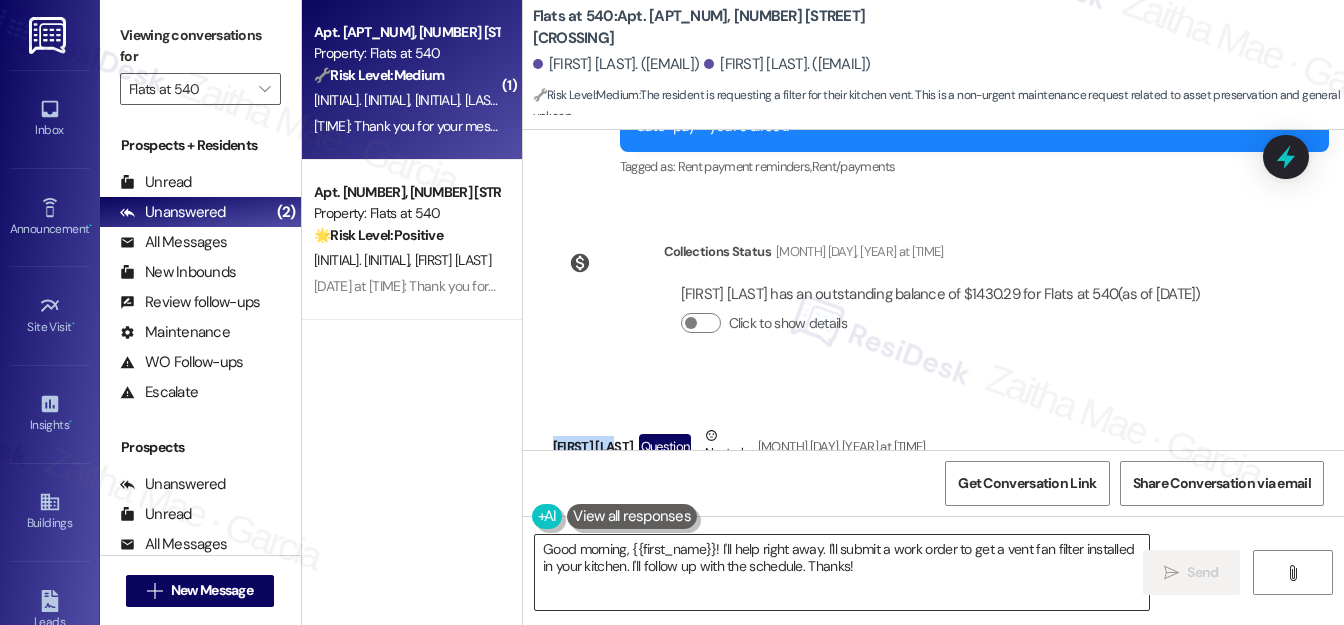 scroll, scrollTop: 3468, scrollLeft: 0, axis: vertical 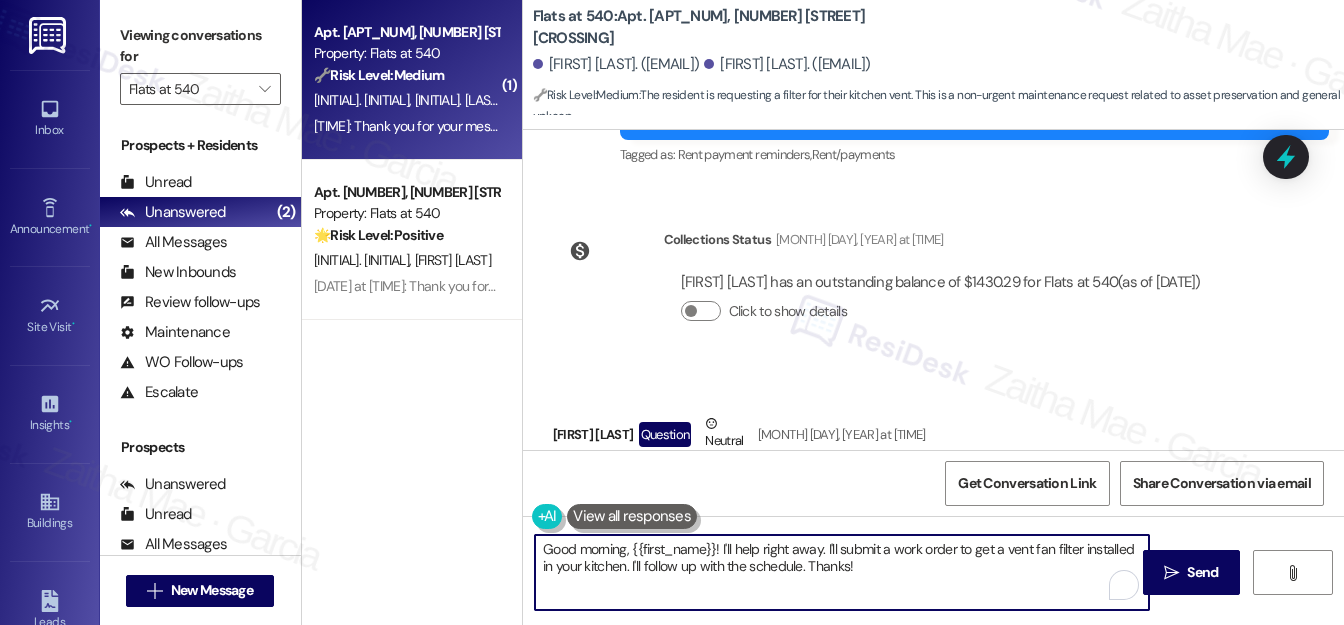 drag, startPoint x: 714, startPoint y: 546, endPoint x: 548, endPoint y: 542, distance: 166.04819 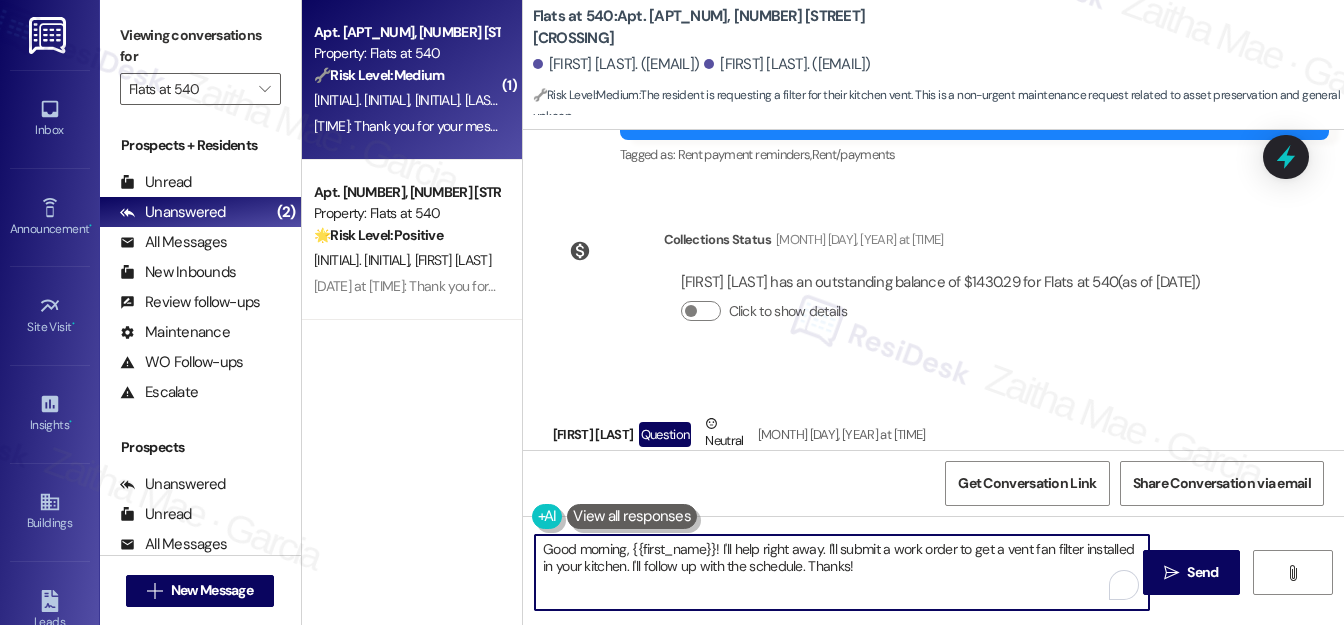 click on "Good morning, {{first_name}}! I'll help right away. I'll submit a work order to get a vent fan filter installed in your kitchen. I'll follow up with the schedule. Thanks!" at bounding box center (842, 572) 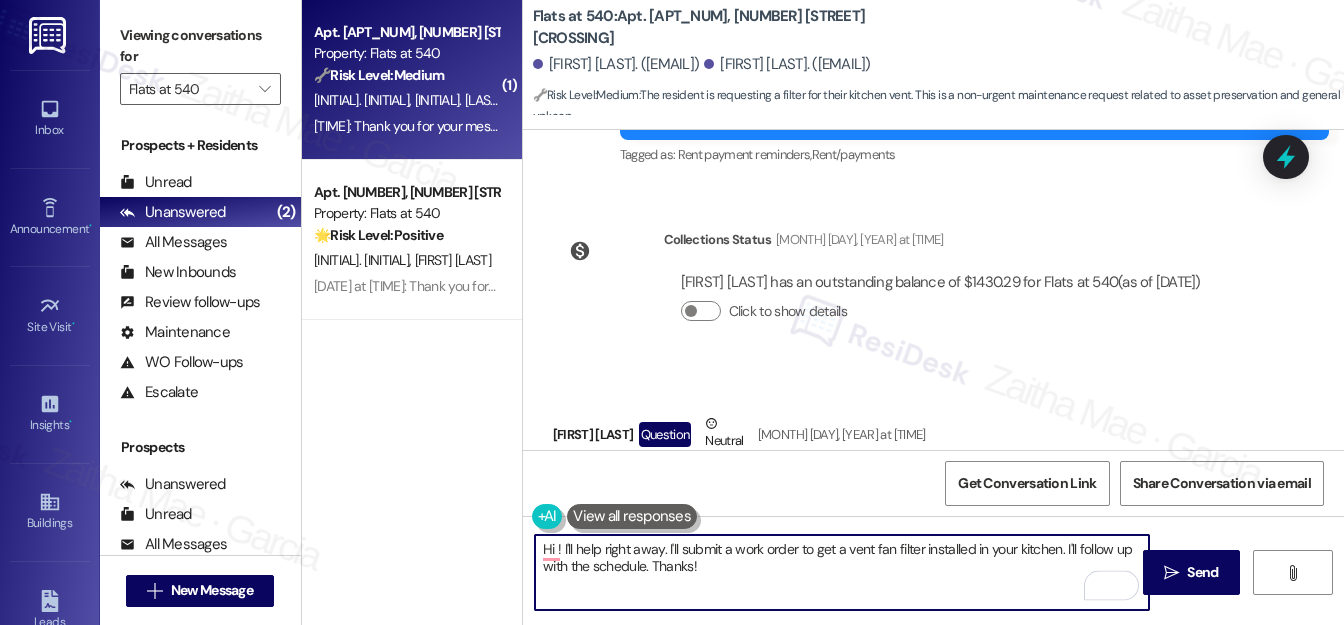 paste on "[FIRST]" 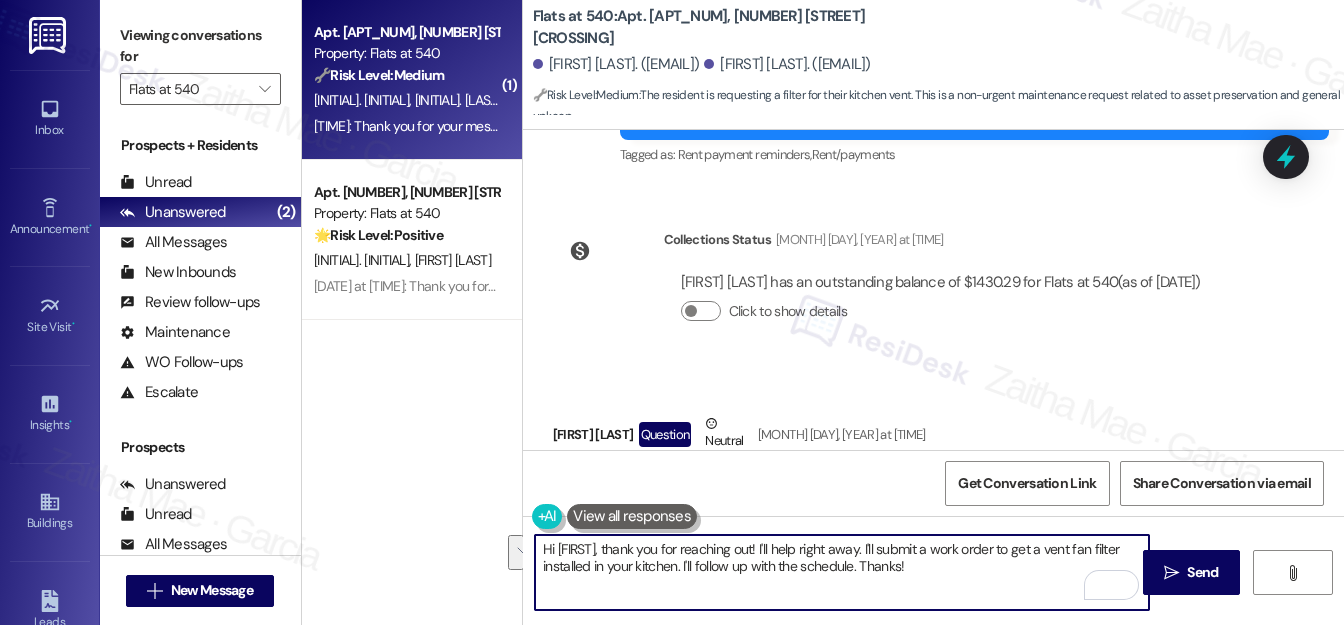 drag, startPoint x: 782, startPoint y: 550, endPoint x: 875, endPoint y: 562, distance: 93.770996 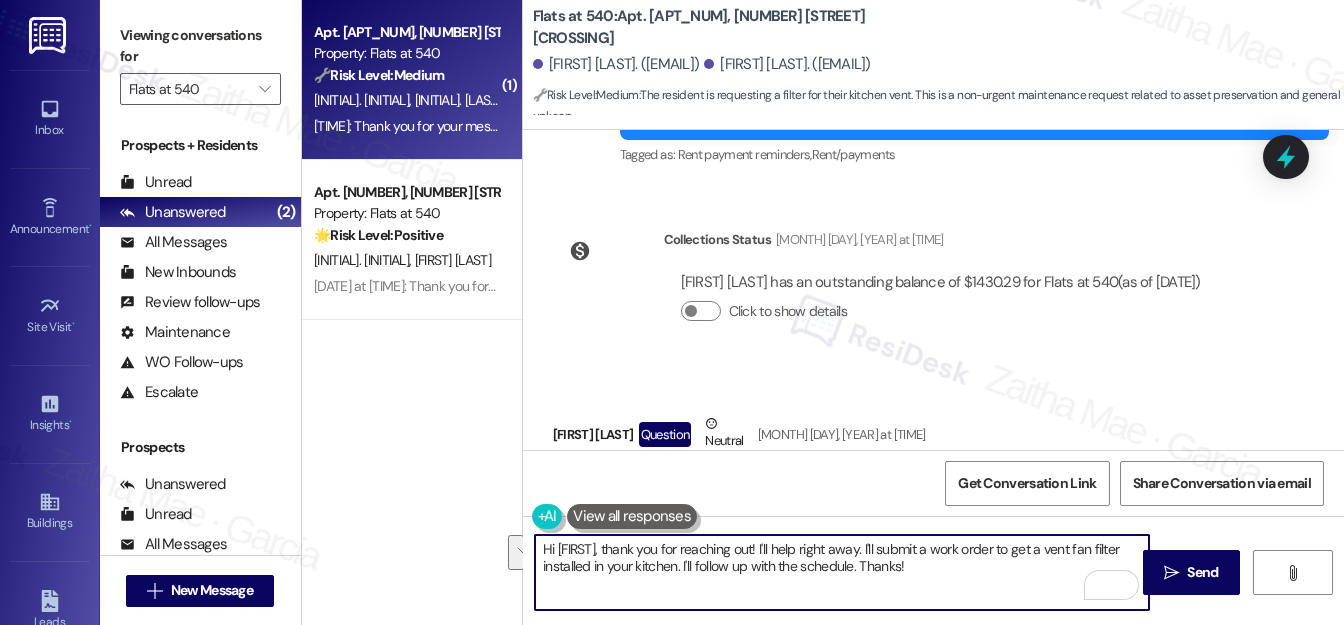 click on "Hi [FIRST], thank you for reaching out! I'll help right away. I'll submit a work order to get a vent fan filter installed in your kitchen. I'll follow up with the schedule. Thanks!" at bounding box center (842, 572) 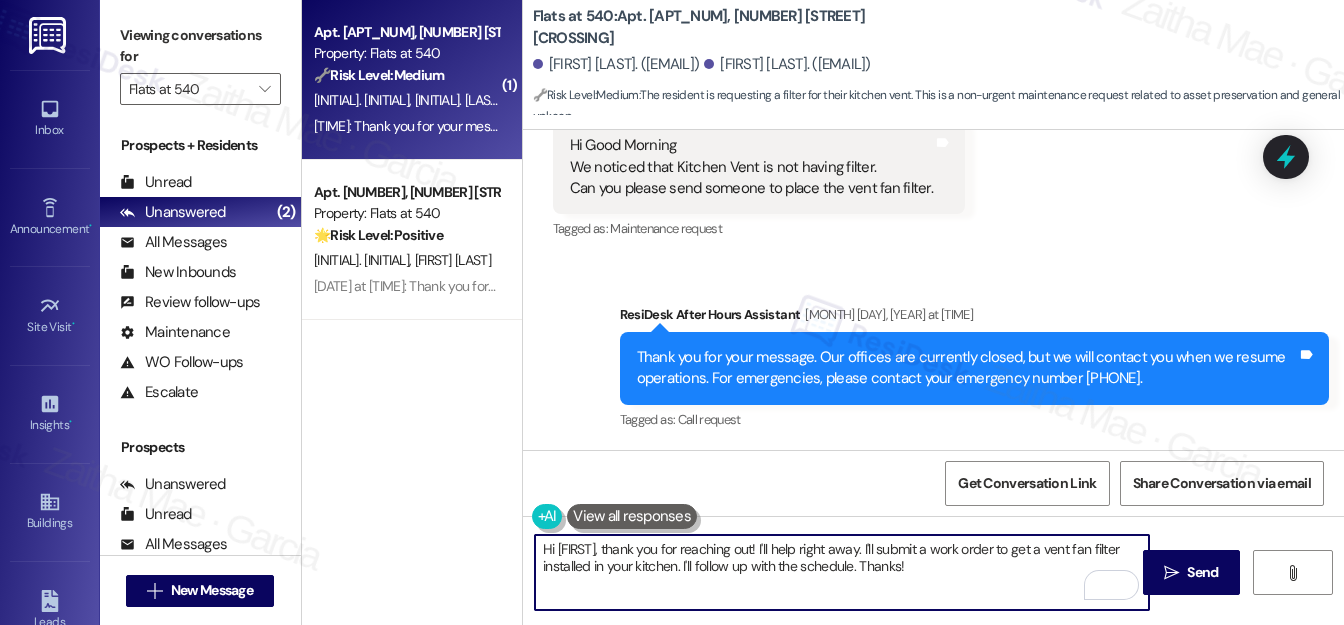 scroll, scrollTop: 3832, scrollLeft: 0, axis: vertical 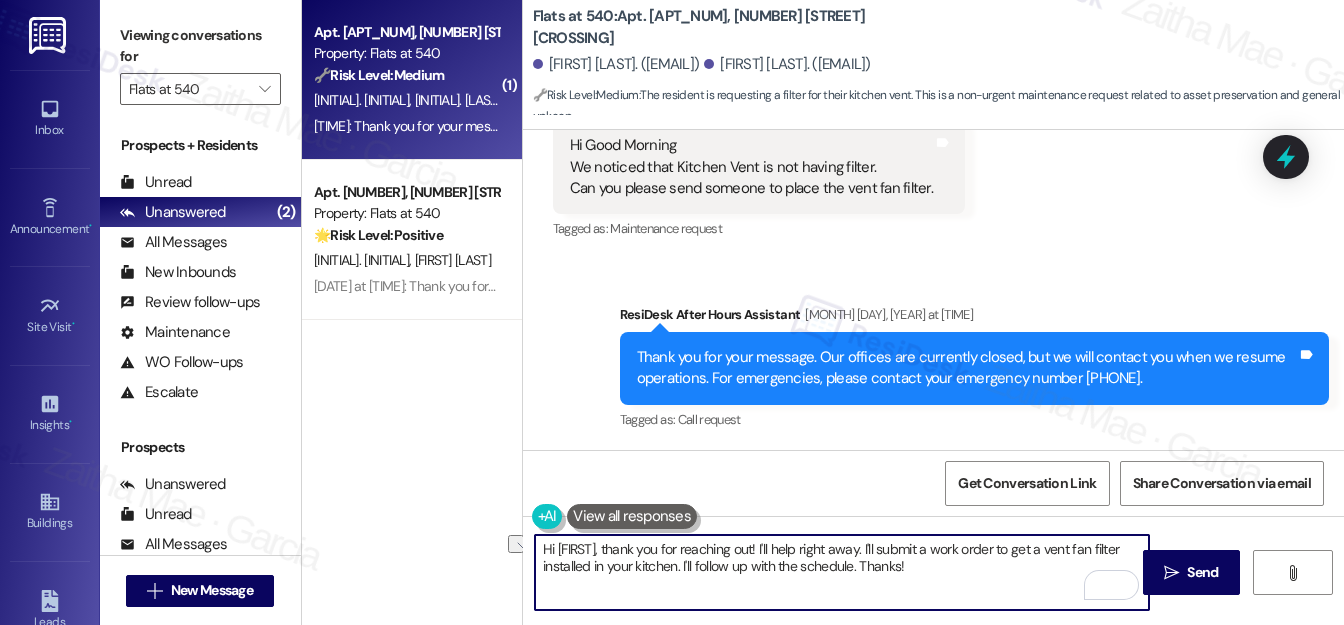 drag, startPoint x: 786, startPoint y: 549, endPoint x: 887, endPoint y: 548, distance: 101.00495 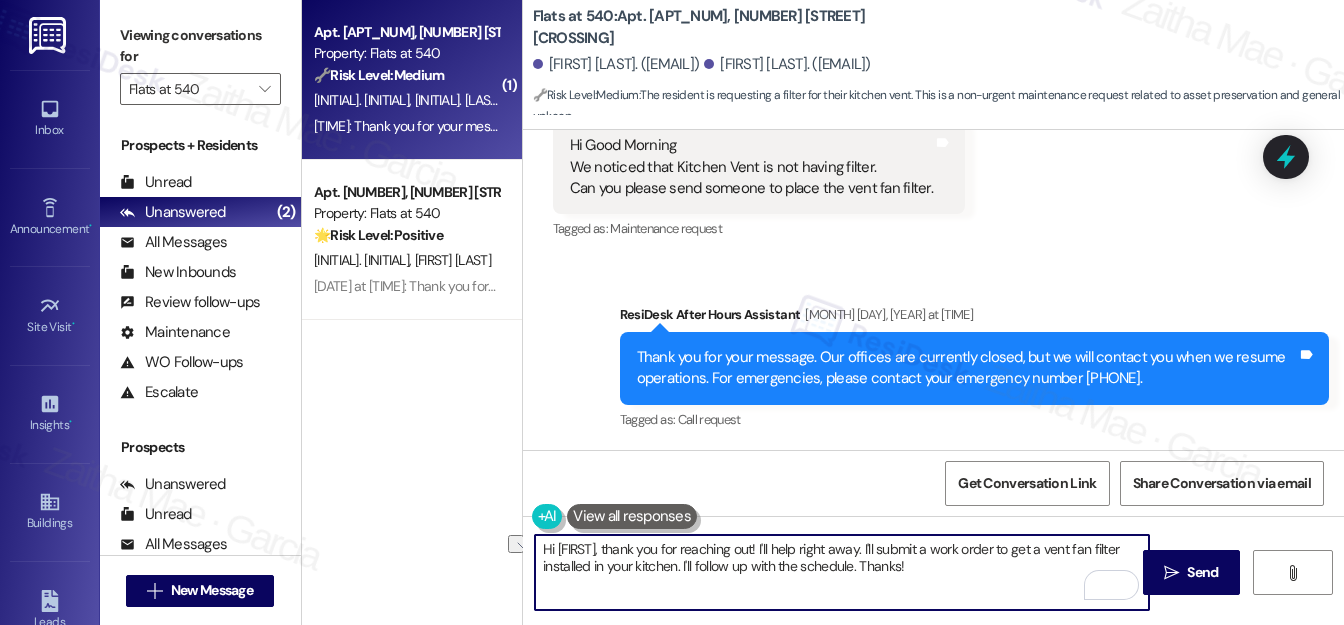 click on "Hi [FIRST], thank you for reaching out! I'll help right away. I'll submit a work order to get a vent fan filter installed in your kitchen. I'll follow up with the schedule. Thanks!" at bounding box center [842, 572] 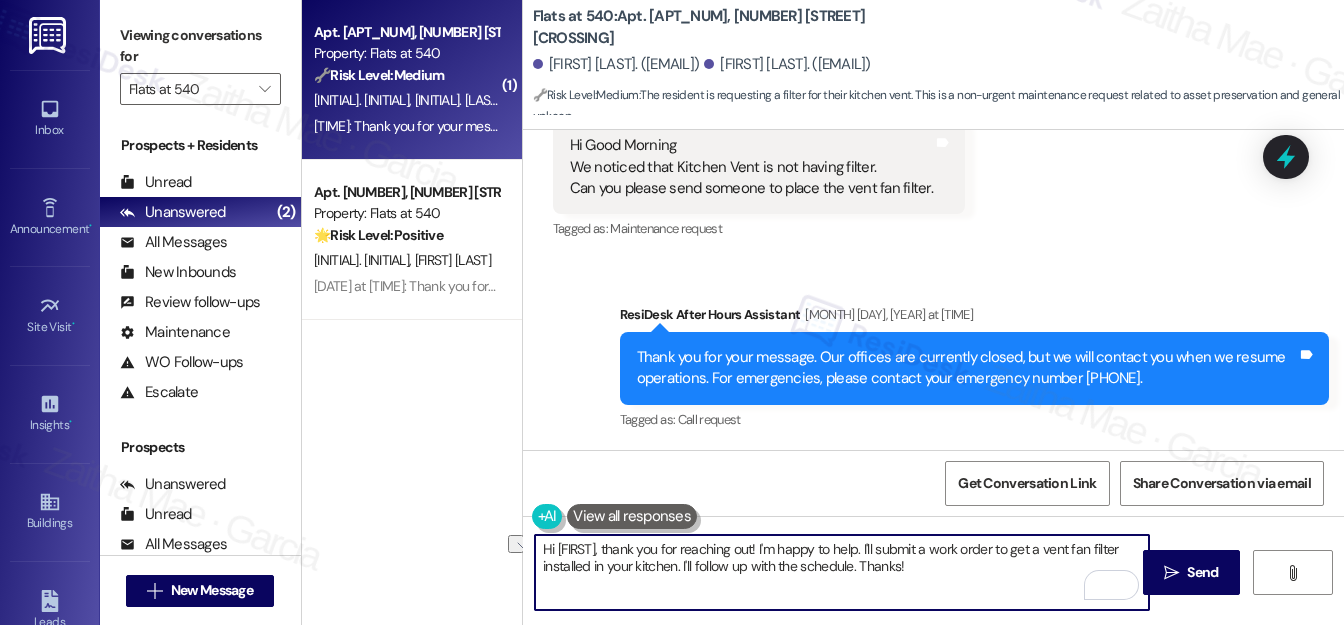 drag, startPoint x: 709, startPoint y: 563, endPoint x: 952, endPoint y: 564, distance: 243.00206 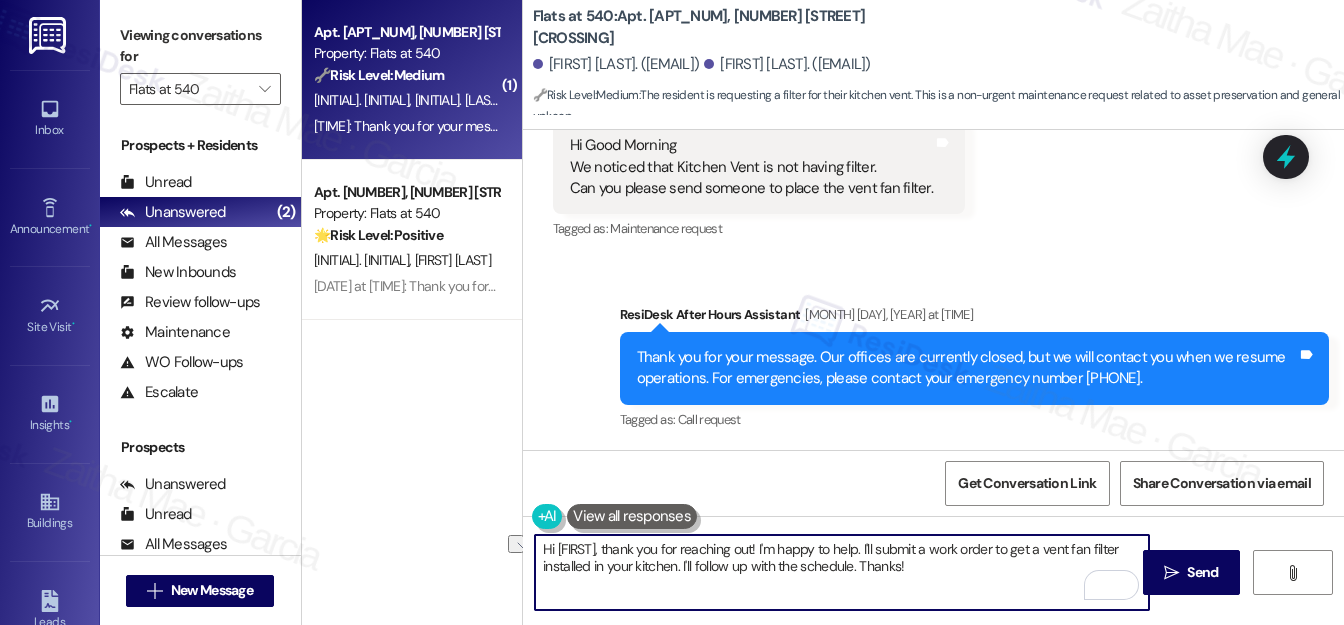click on "Hi [FIRST], thank you for reaching out! I'm happy to help. I'll submit a work order to get a vent fan filter installed in your kitchen. I'll follow up with the schedule. Thanks!" at bounding box center [842, 572] 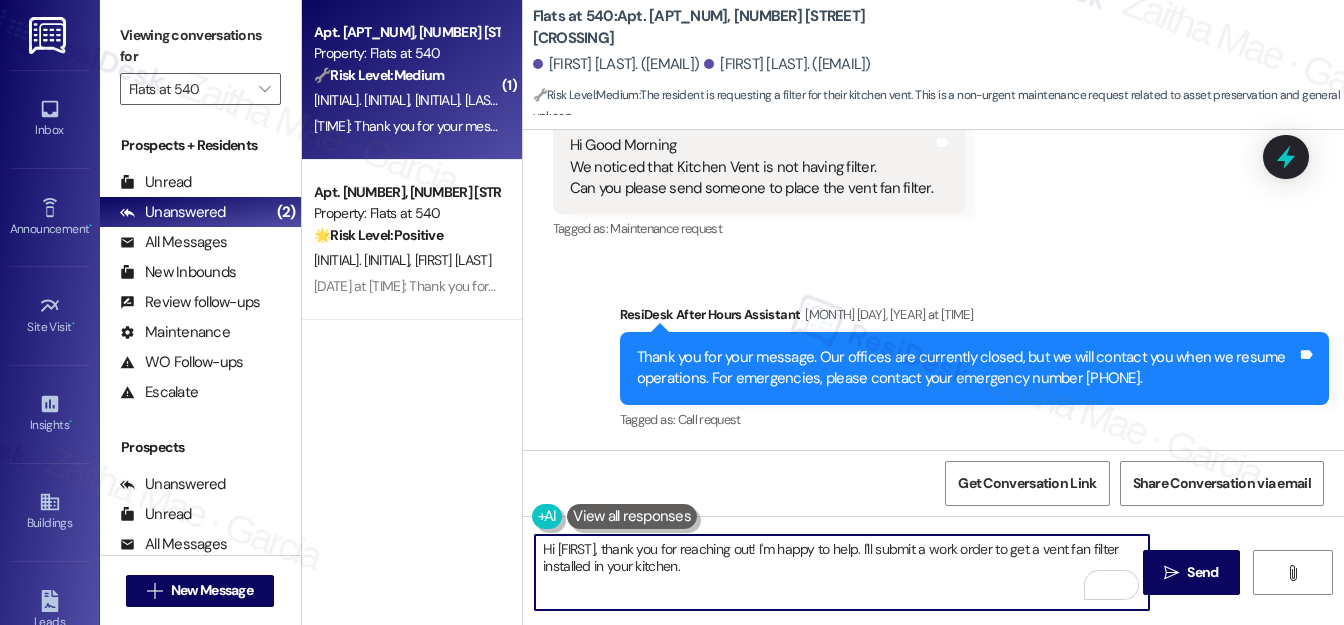 paste on "Do we have your permission to enter your home while you're away?  Do you have pets that we should be aware of?" 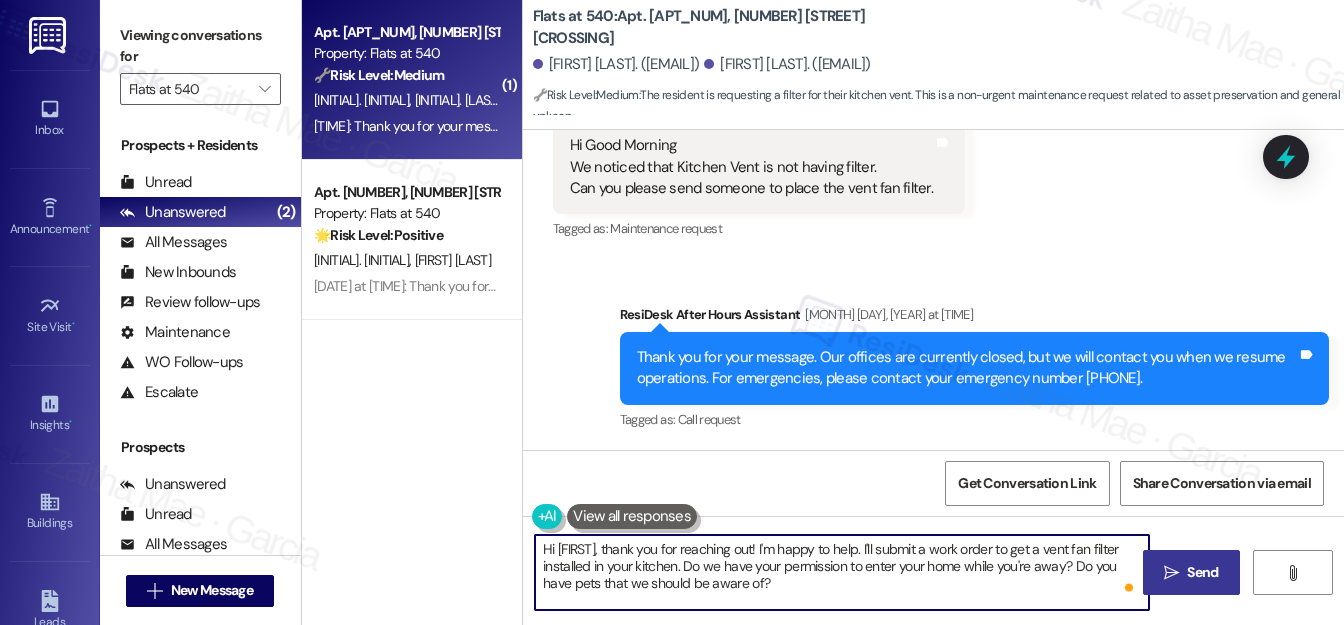 type on "Hi [FIRST], thank you for reaching out! I'm happy to help. I'll submit a work order to get a vent fan filter installed in your kitchen. Do we have your permission to enter your home while you're away? Do you have pets that we should be aware of?" 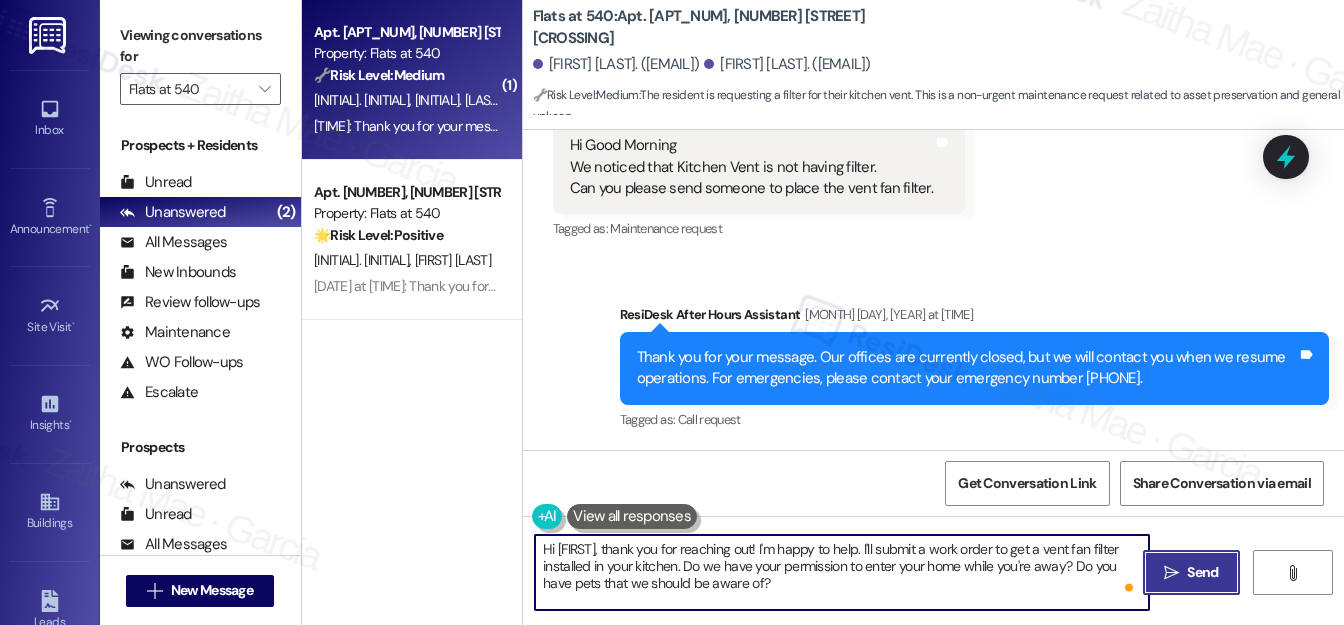 click on " Send" at bounding box center (1191, 572) 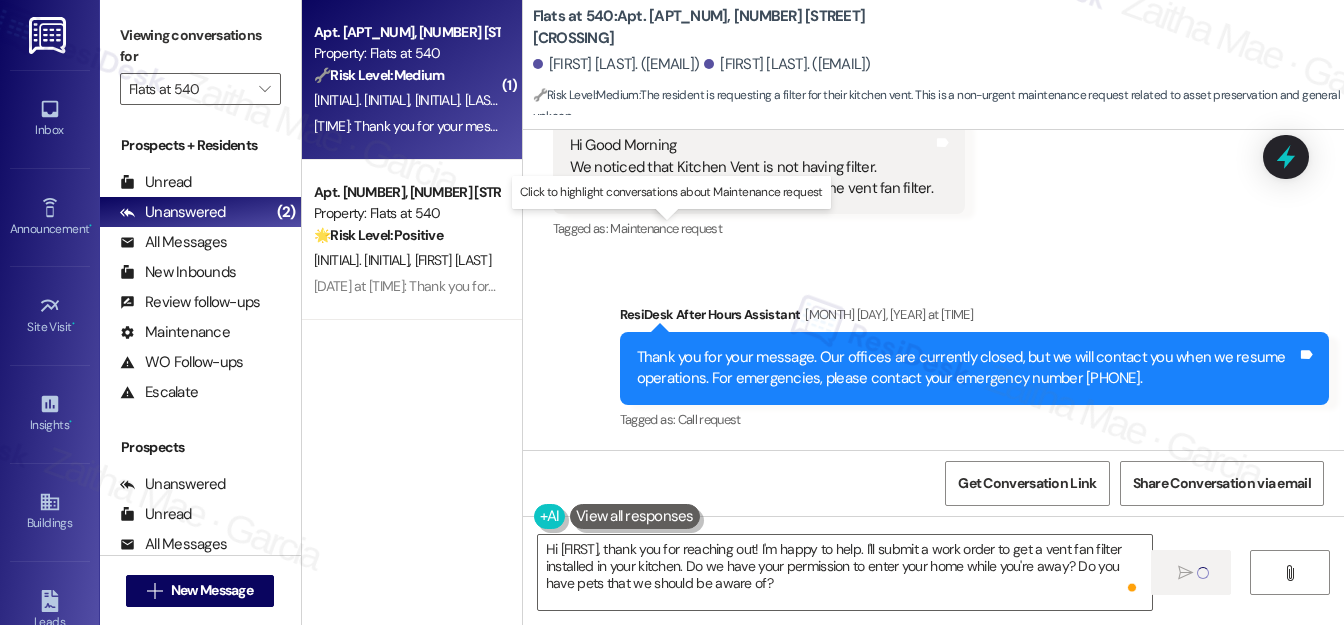 type 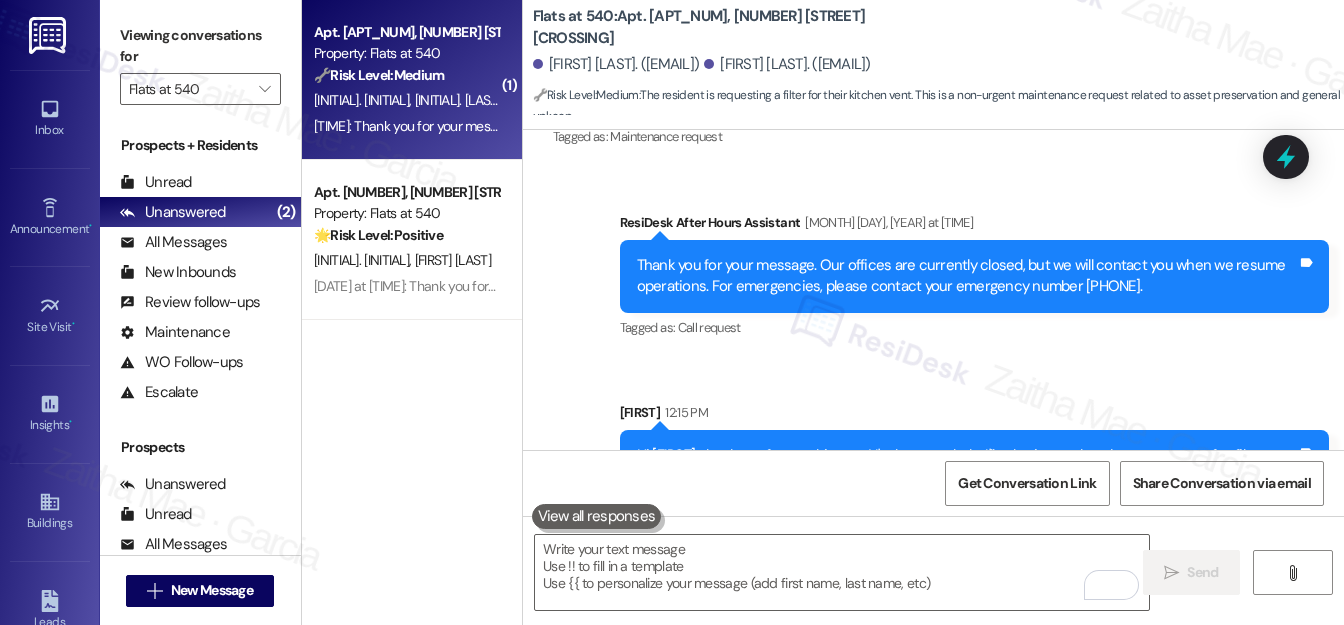 scroll, scrollTop: 3913, scrollLeft: 0, axis: vertical 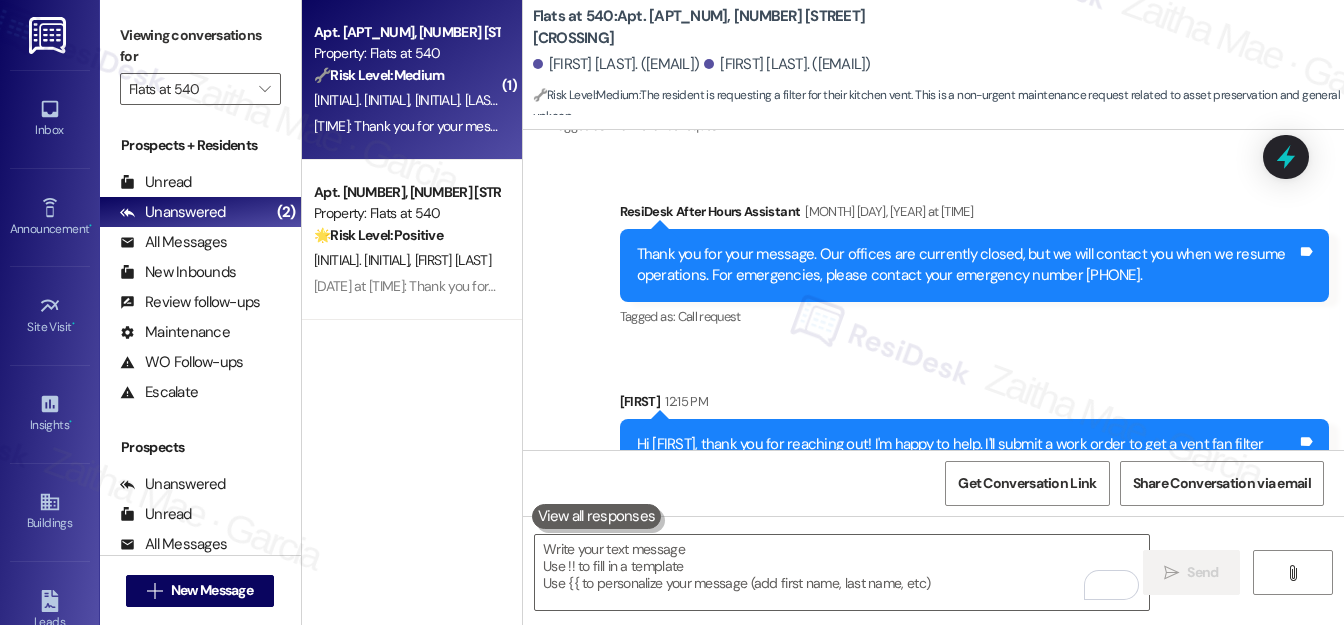 drag, startPoint x: 989, startPoint y: 485, endPoint x: 733, endPoint y: 315, distance: 307.3044 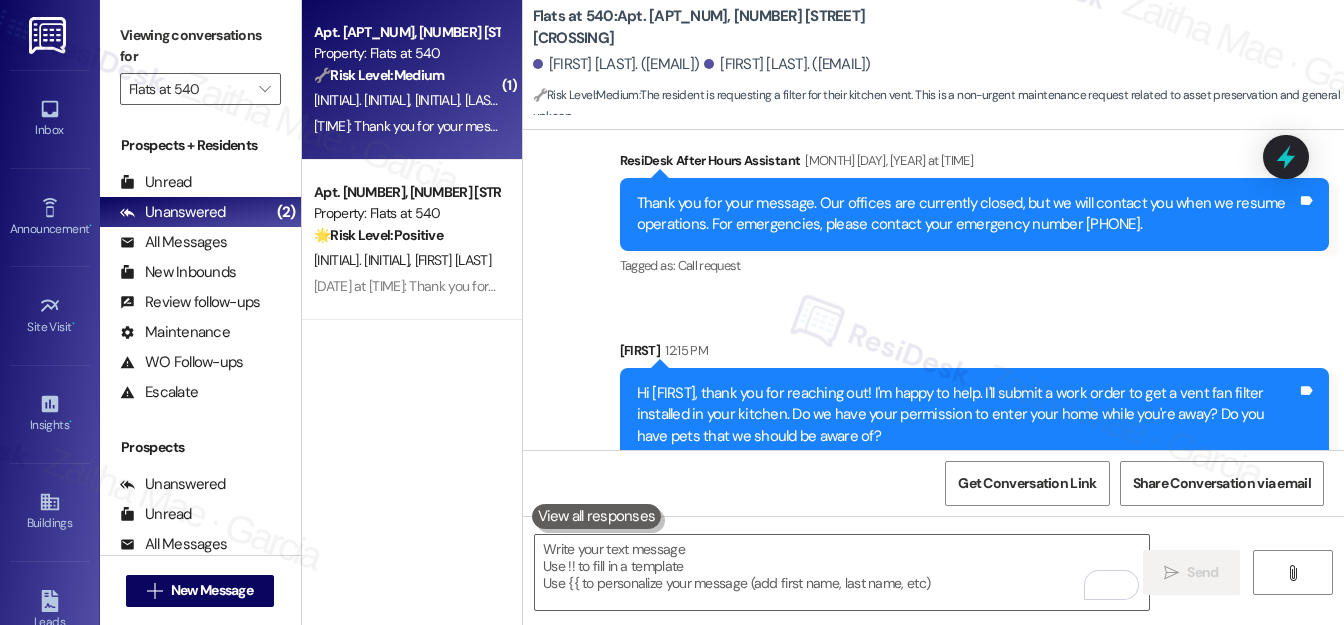 scroll, scrollTop: 4013, scrollLeft: 0, axis: vertical 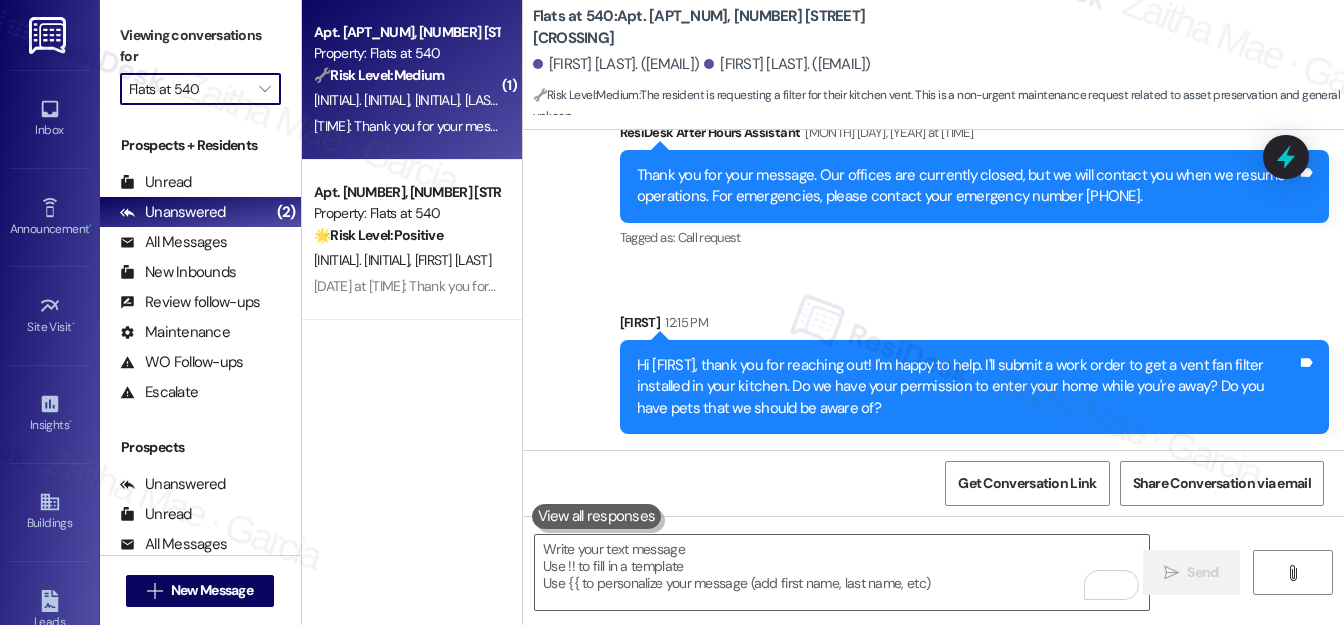 click on "Flats at 540" at bounding box center [189, 89] 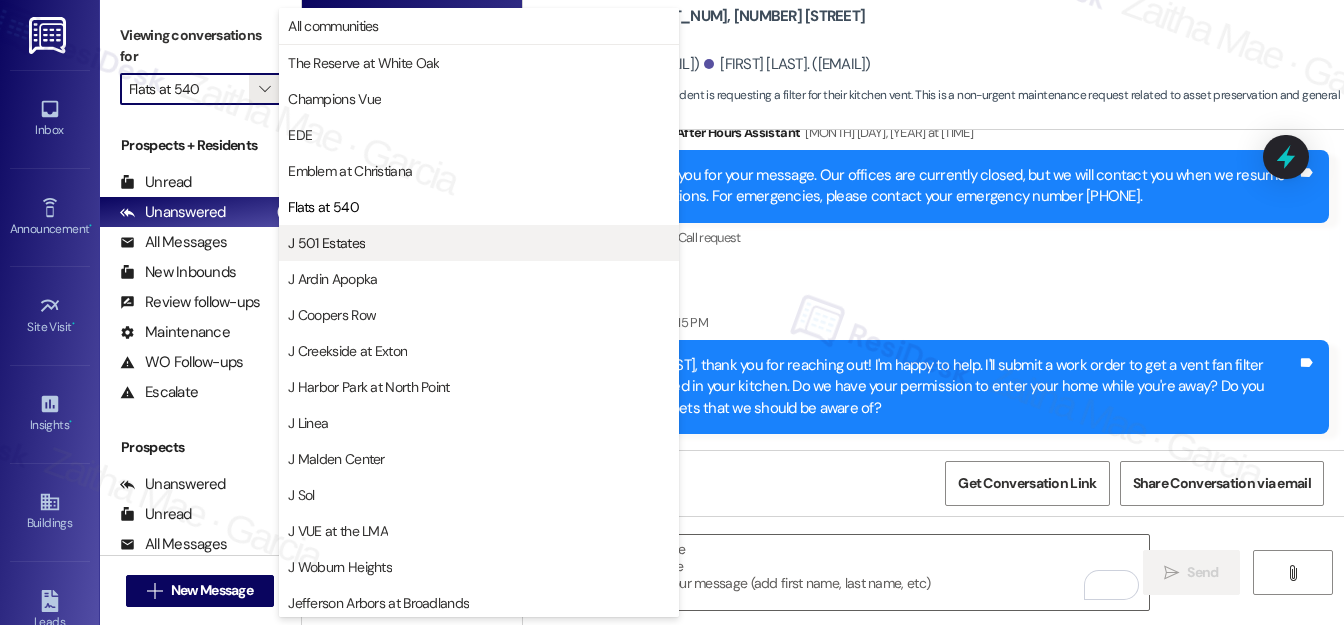 click on "J 501 Estates" at bounding box center (479, 243) 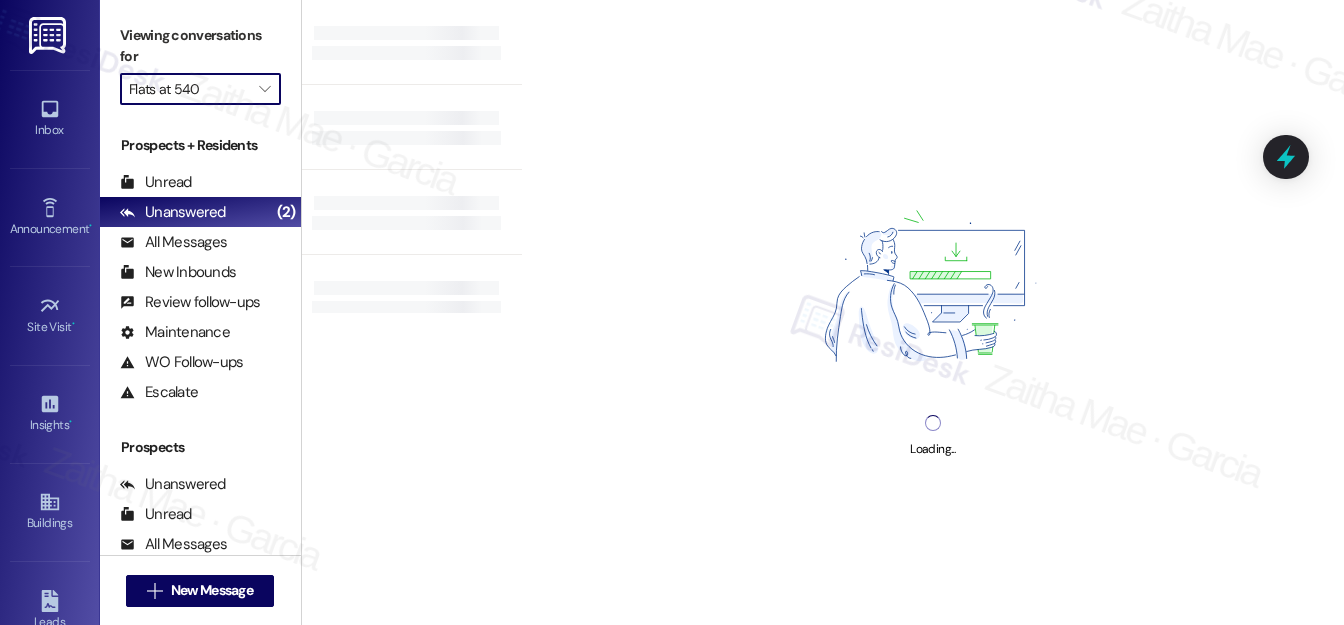type on "J 501 Estates" 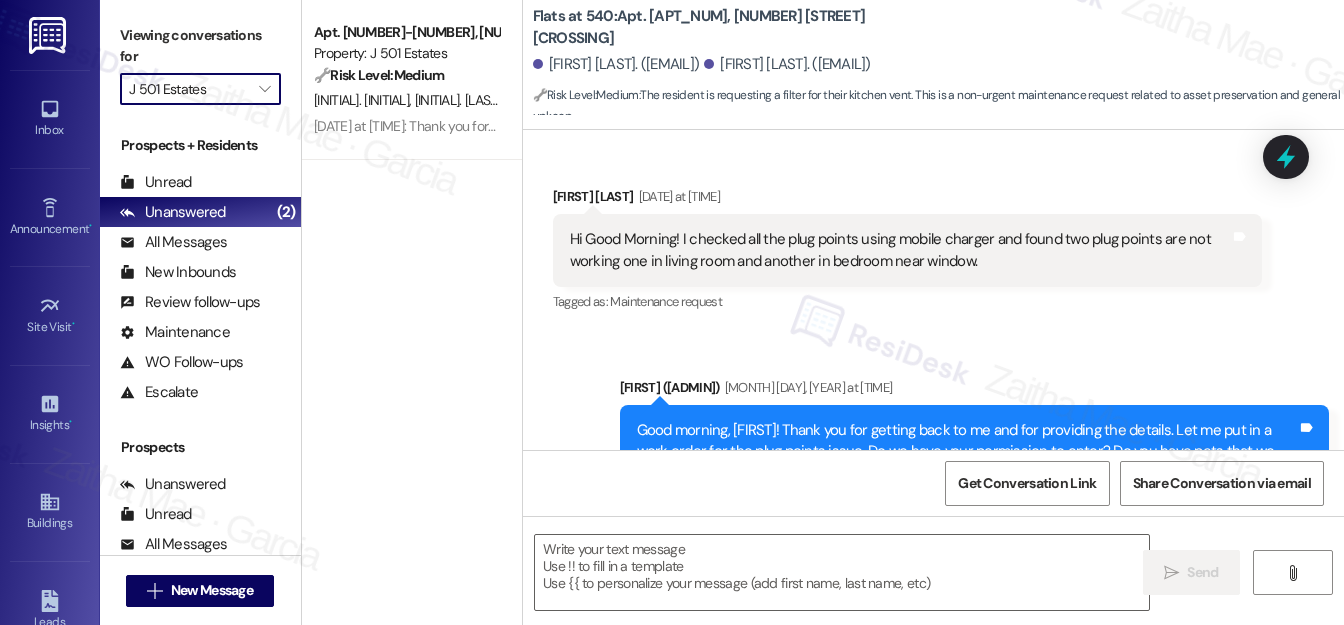 type on "Fetching suggested responses. Please feel free to read through the conversation in the meantime." 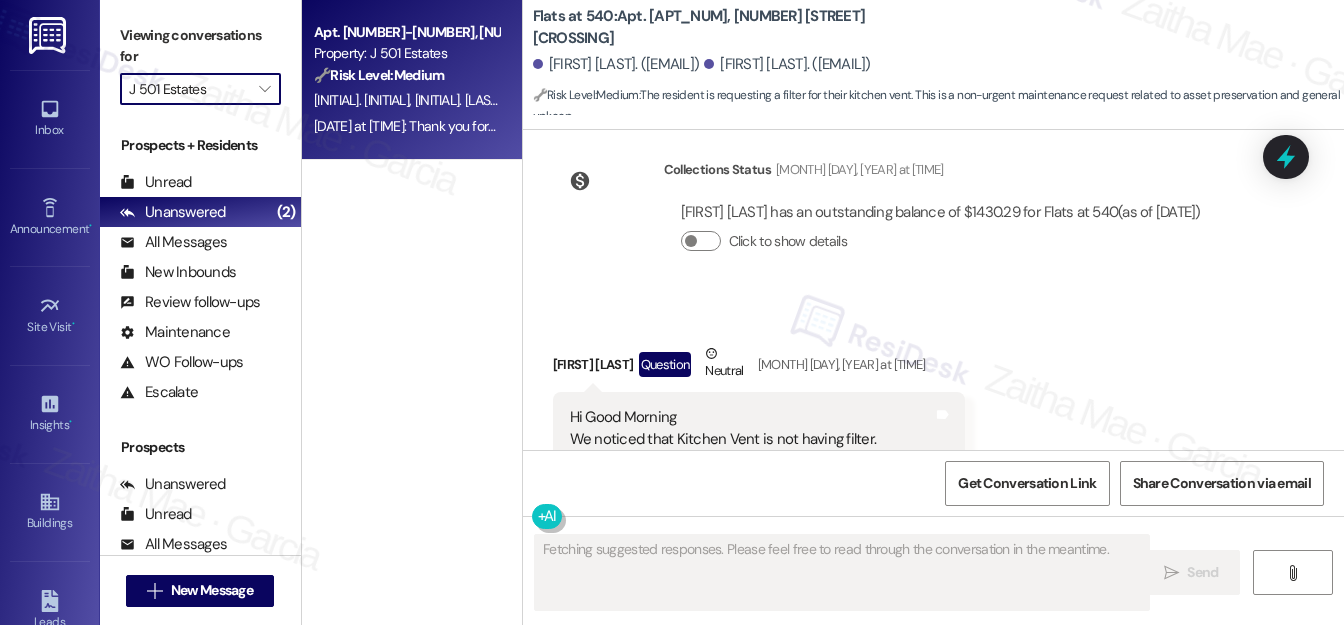 scroll, scrollTop: 3640, scrollLeft: 0, axis: vertical 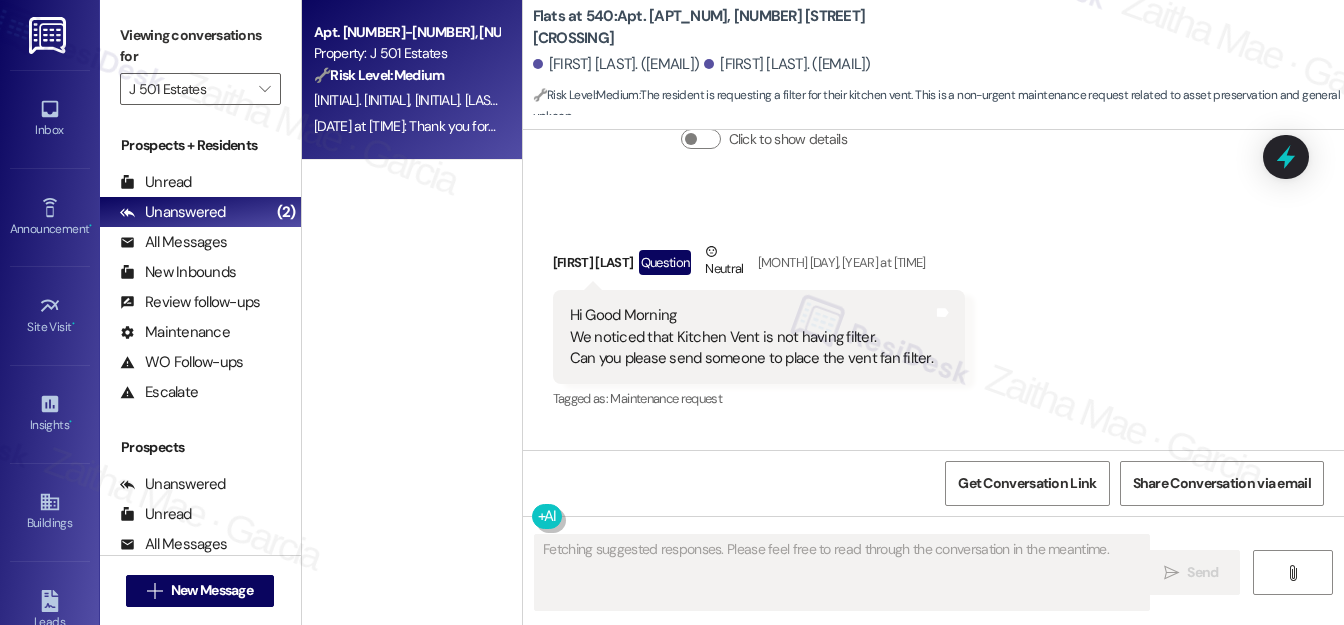 click on "[INITIAL]. [LAST] [INITIAL]. [LAST]" at bounding box center [406, 100] 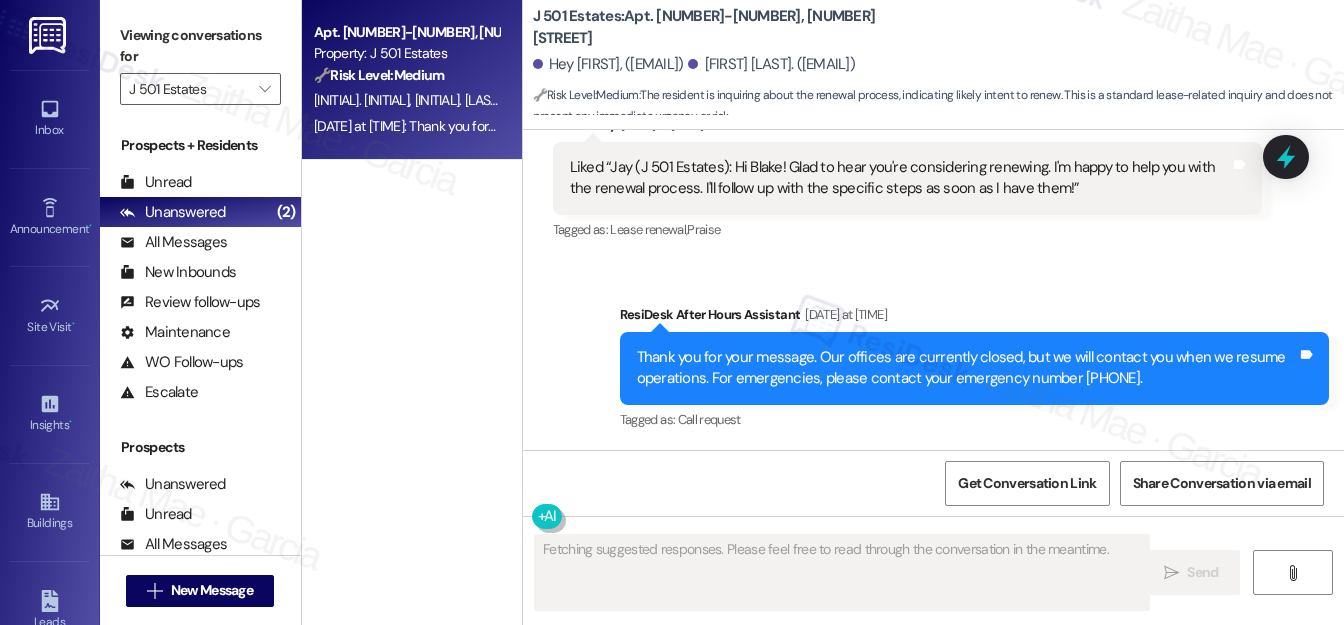 scroll, scrollTop: 1640, scrollLeft: 0, axis: vertical 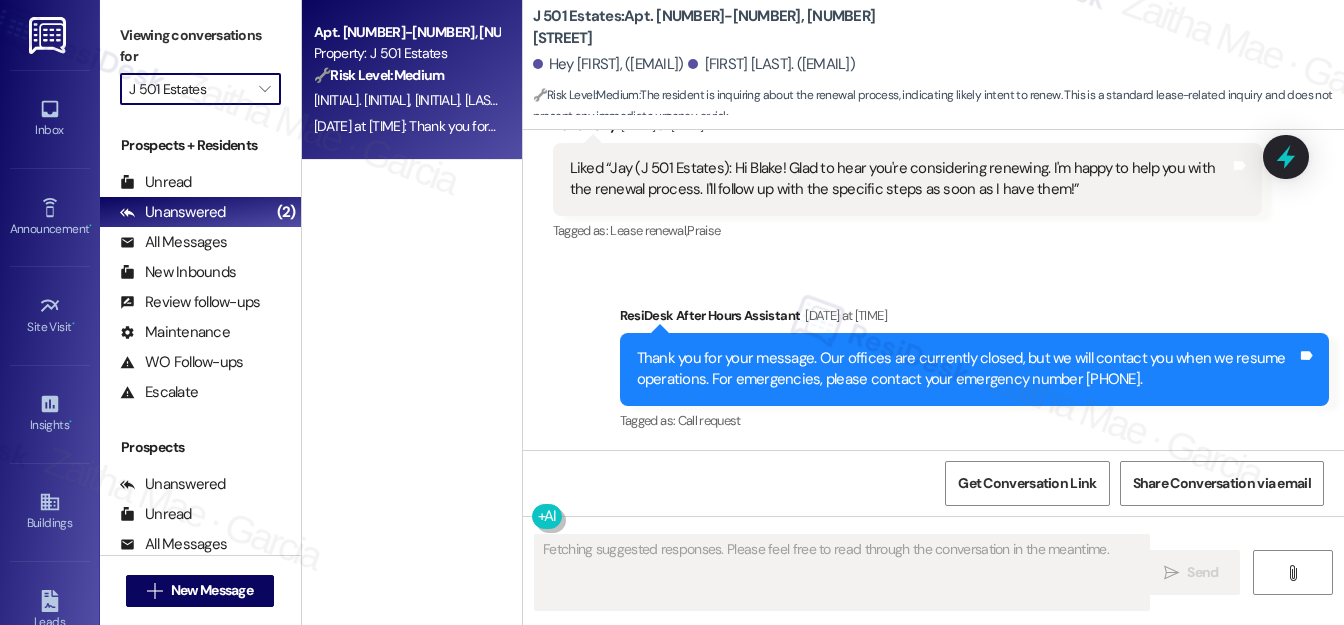 click on "J 501 Estates" at bounding box center (189, 89) 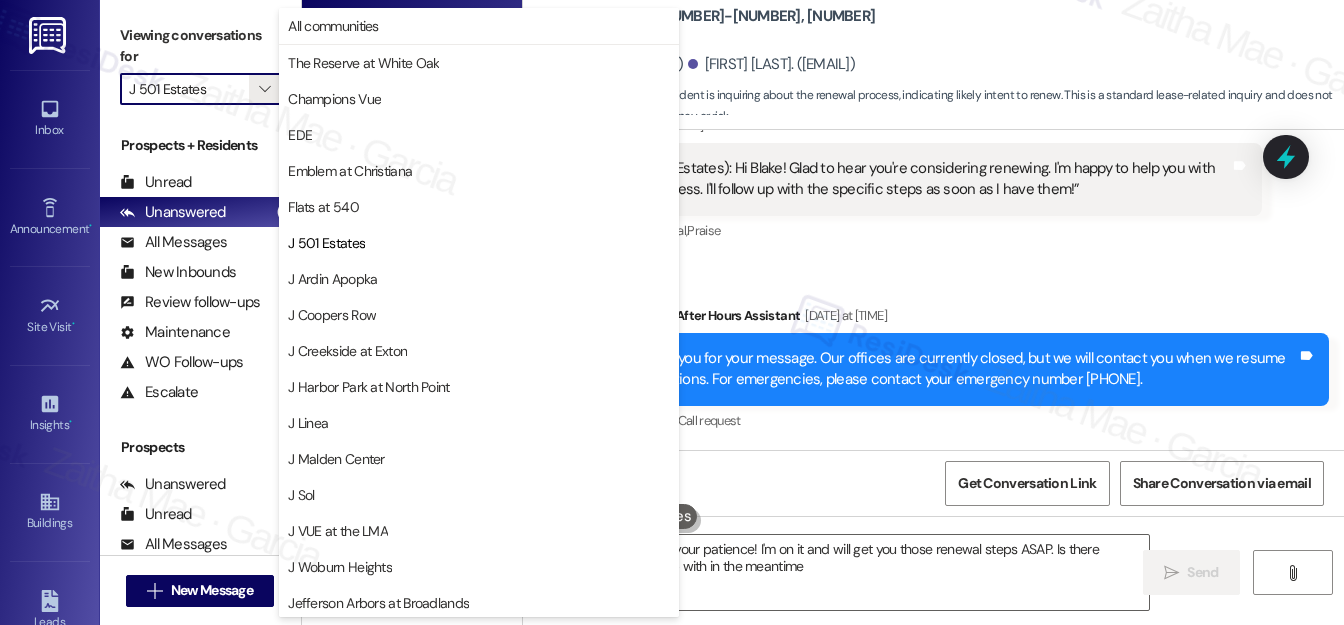 type on "Hey [FIRST], thanks for your patience! I'm on it and will get you those renewal steps ASAP. Is there anything else I can help with in the meantime?" 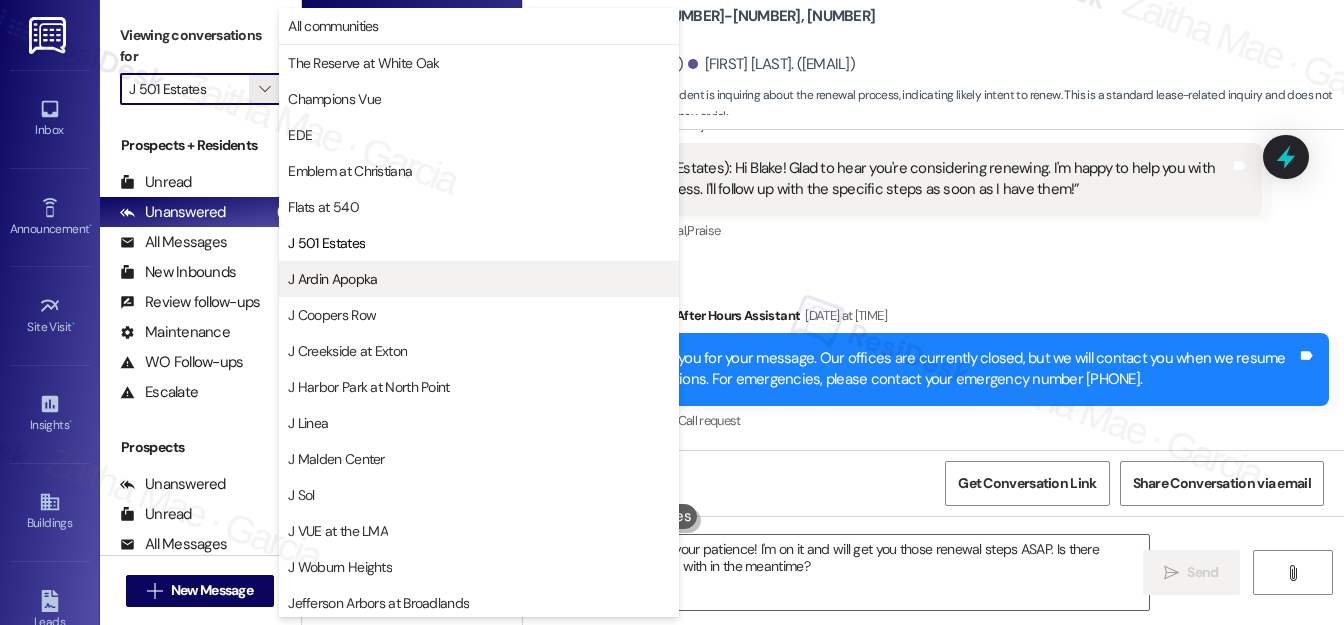 click on "J Ardin Apopka" at bounding box center [332, 279] 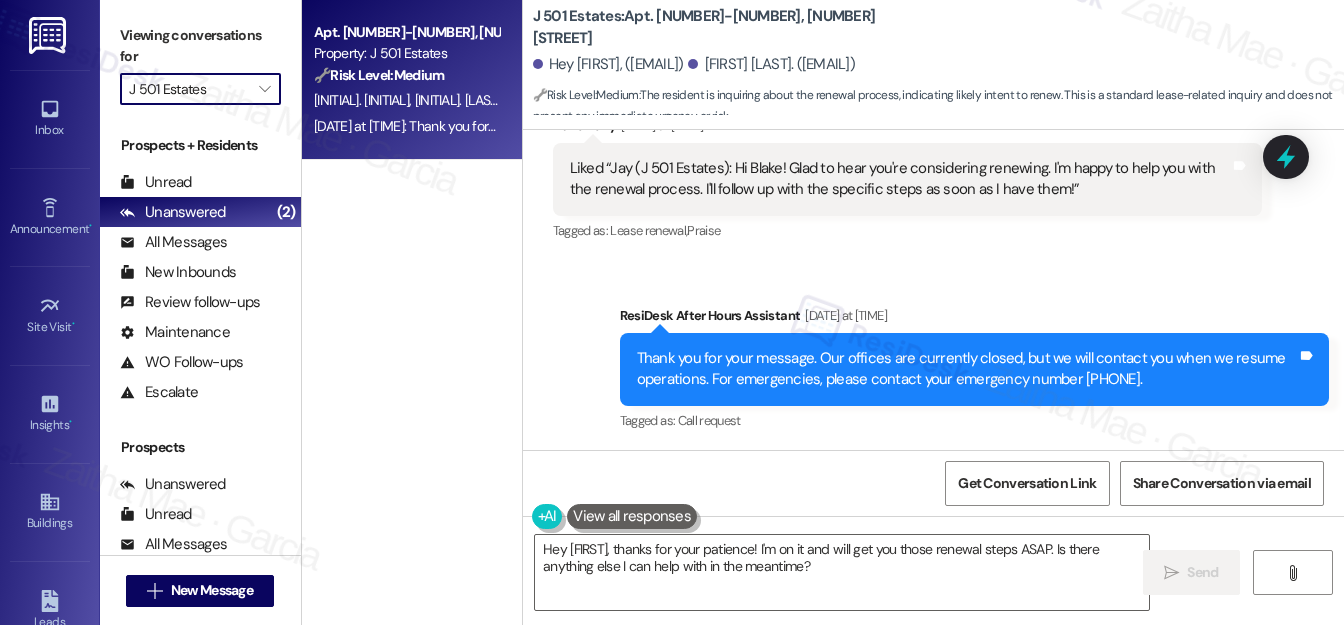 type on "J Ardin Apopka" 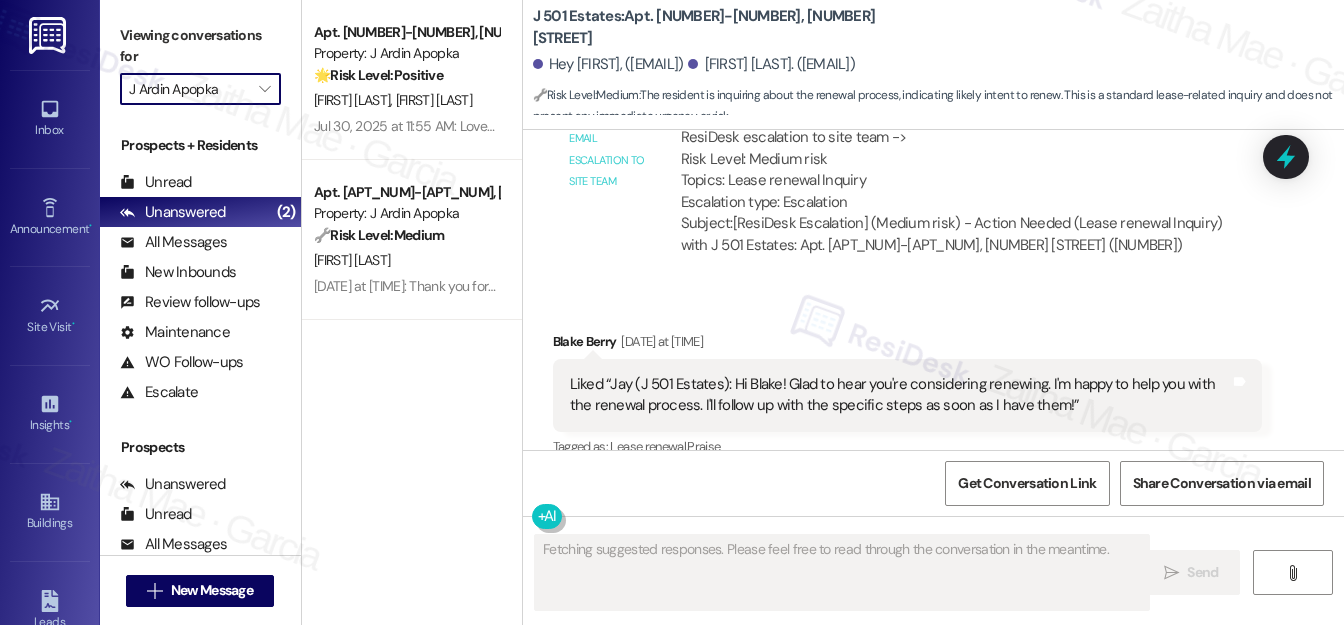 scroll, scrollTop: 1450, scrollLeft: 0, axis: vertical 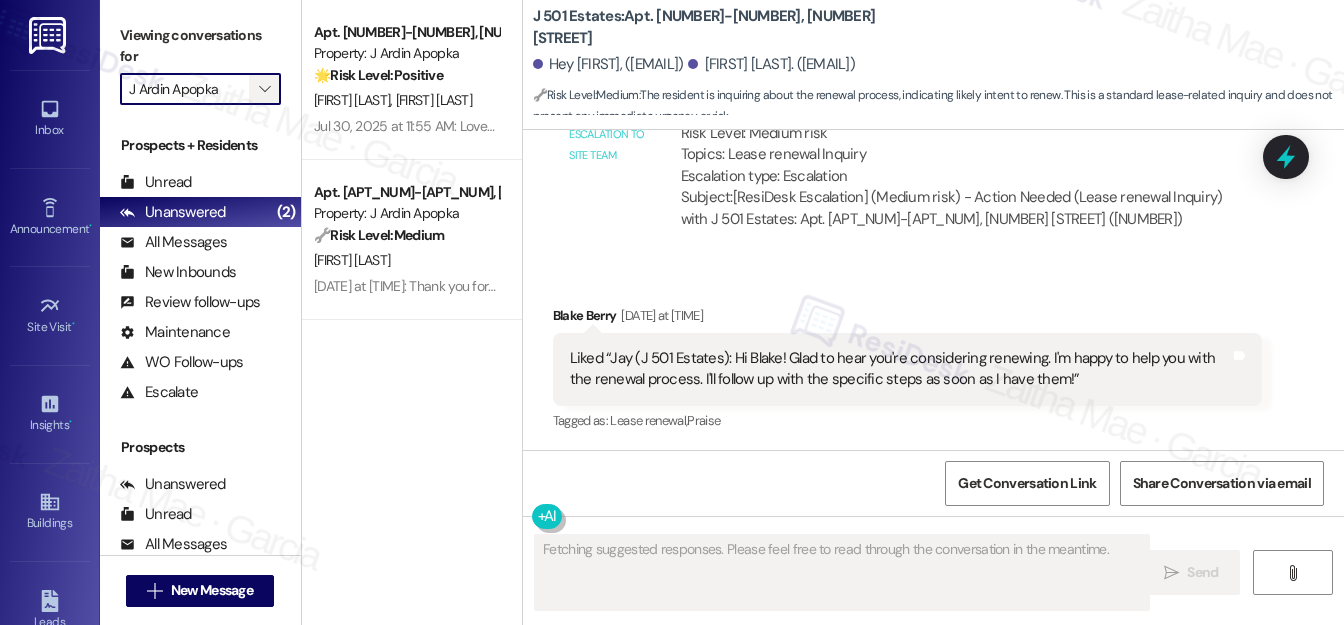 click on "" at bounding box center (265, 89) 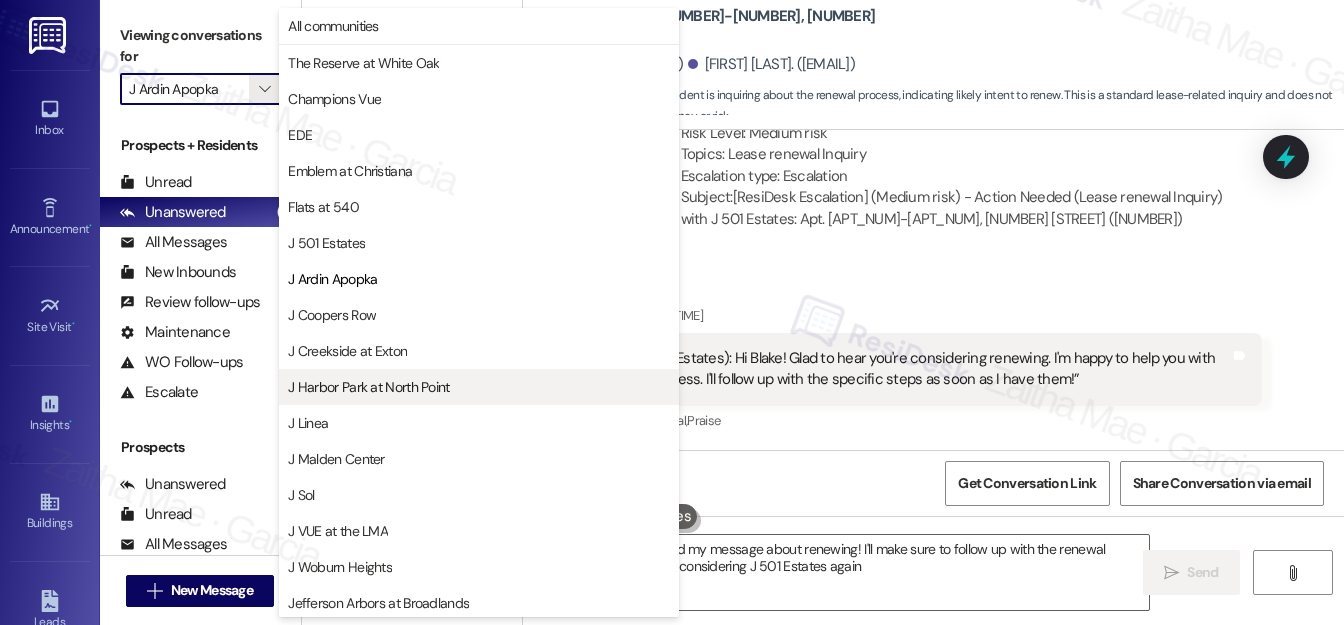 type on "Hey Blake, I see you liked my message about renewing! I'll make sure to follow up with the renewal steps ASAP. Thanks for considering J 501 Estates again!" 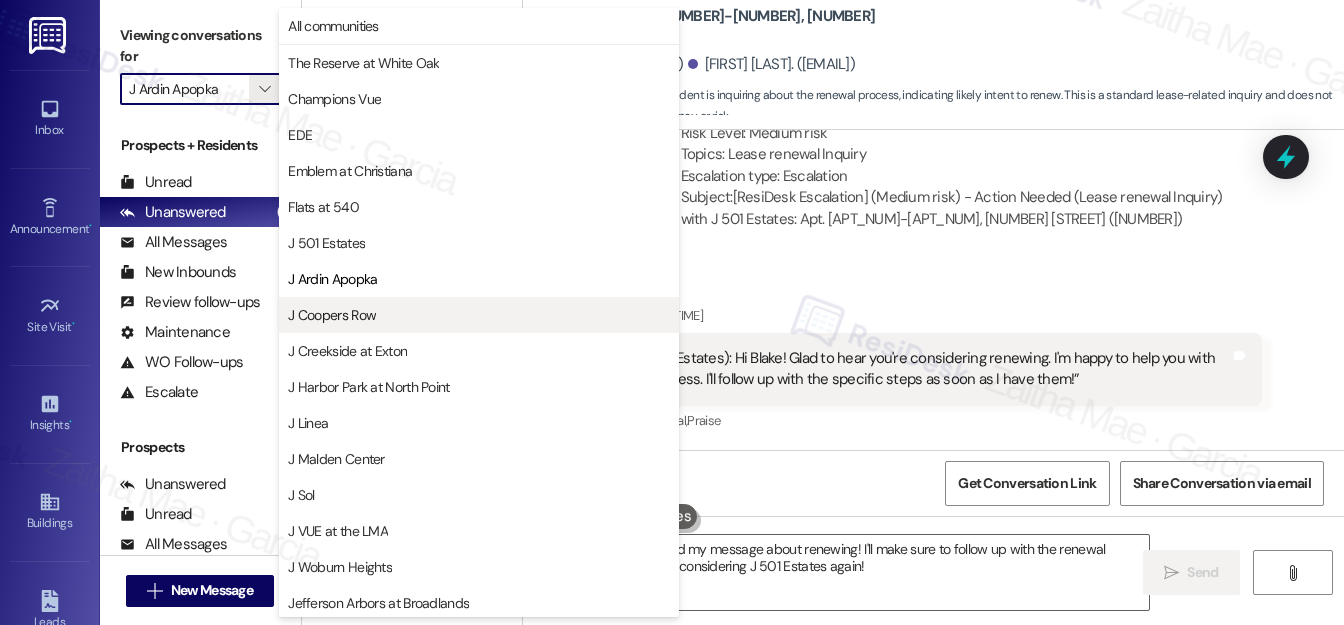 click on "J Coopers Row" at bounding box center [332, 315] 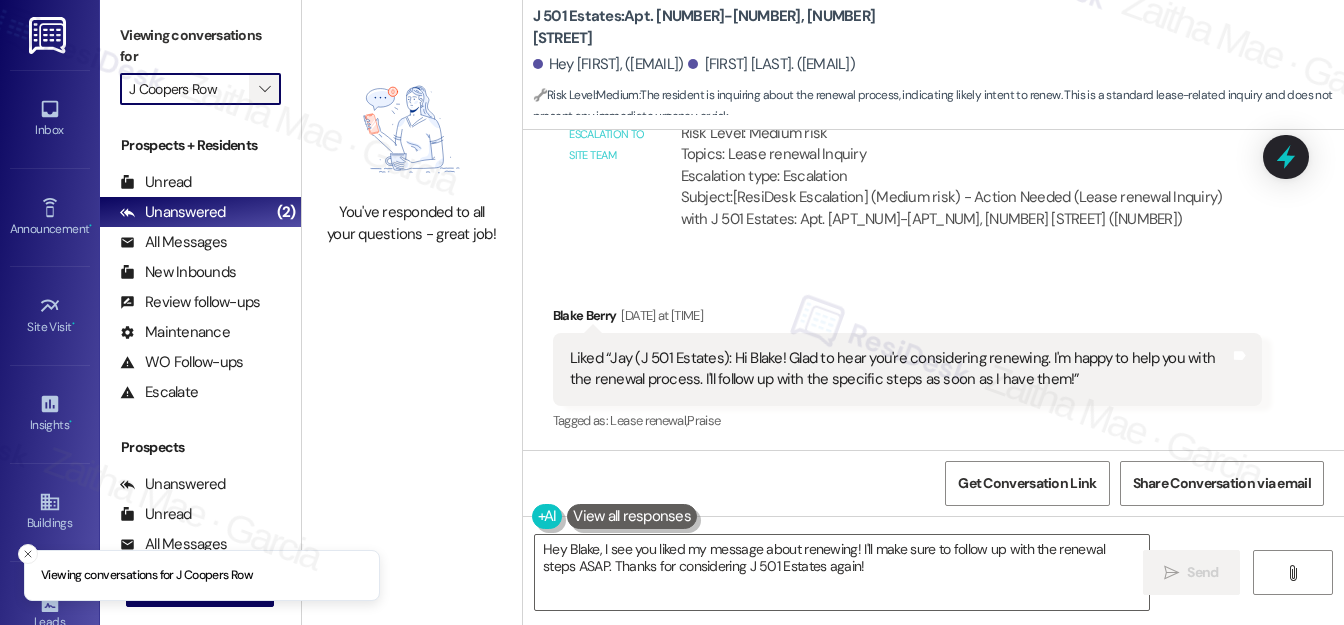 click on "" at bounding box center (264, 89) 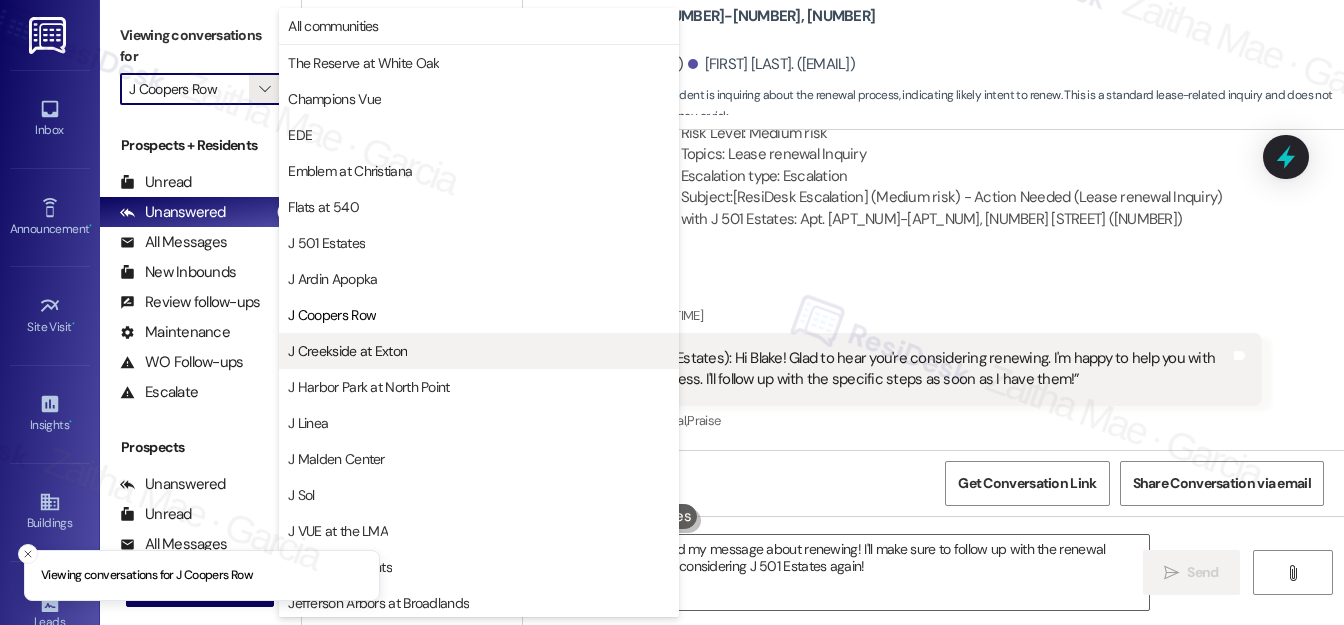 click on "J Creekside at Exton" at bounding box center [347, 351] 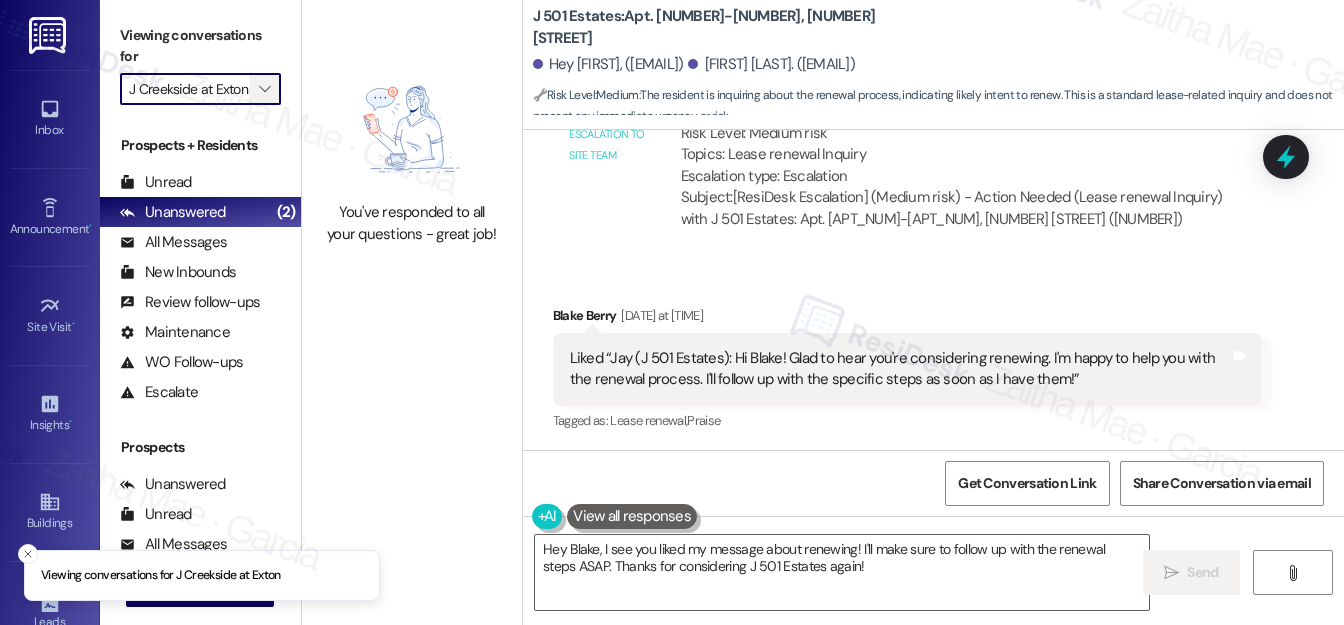 click on "" at bounding box center (264, 89) 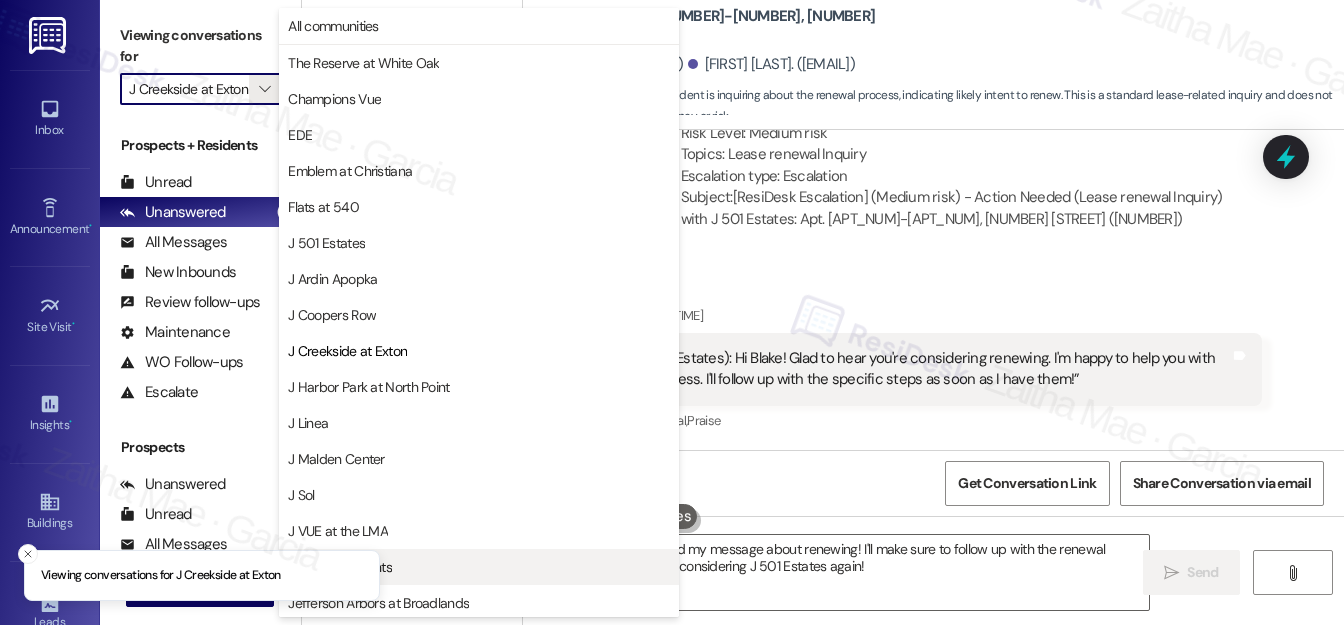 scroll, scrollTop: 325, scrollLeft: 0, axis: vertical 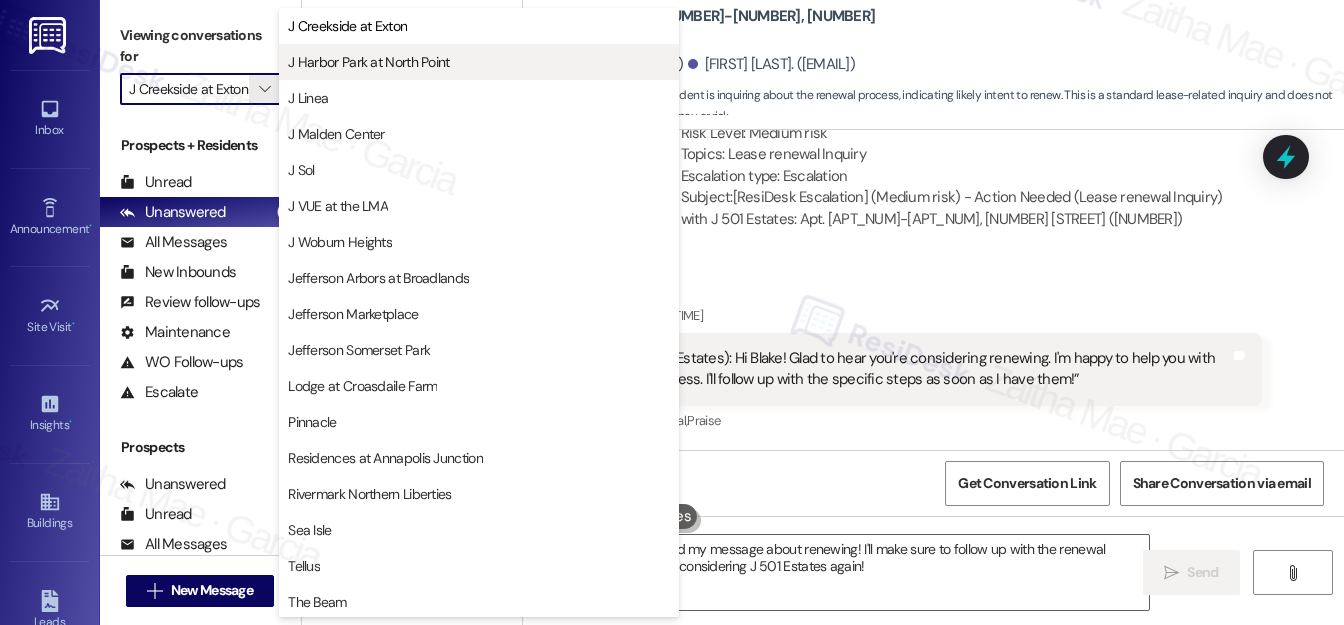 click on "J Harbor Park at North Point" at bounding box center (368, 62) 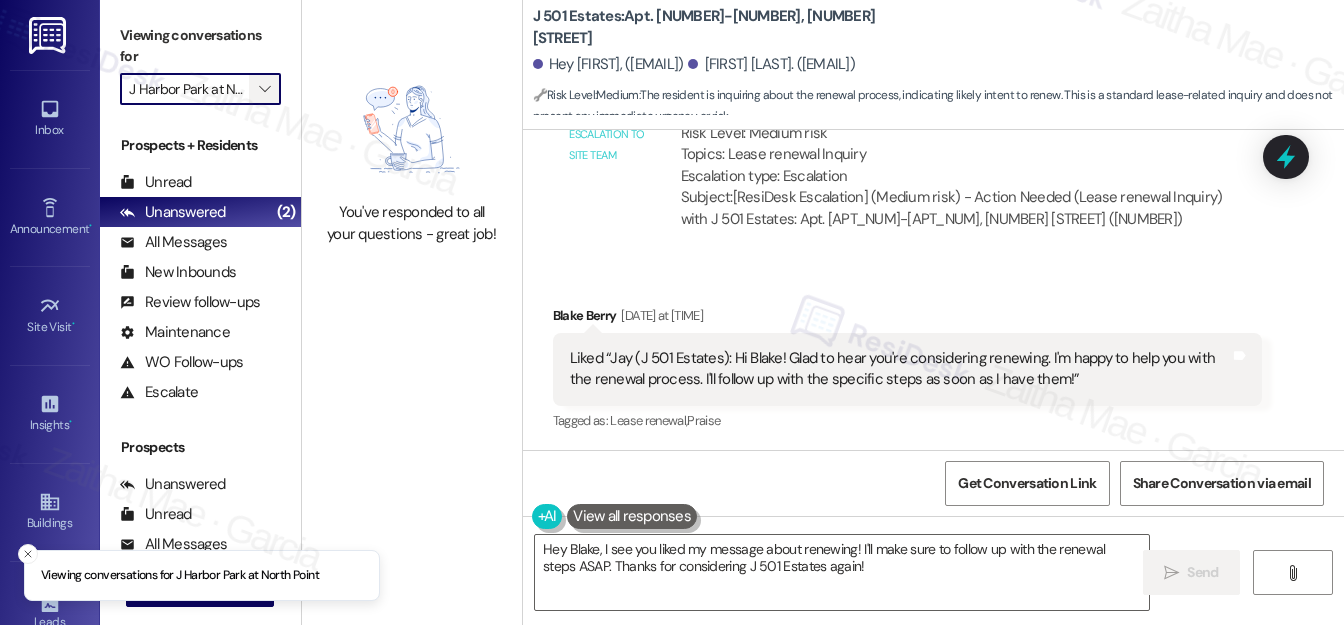 click on "" at bounding box center [264, 89] 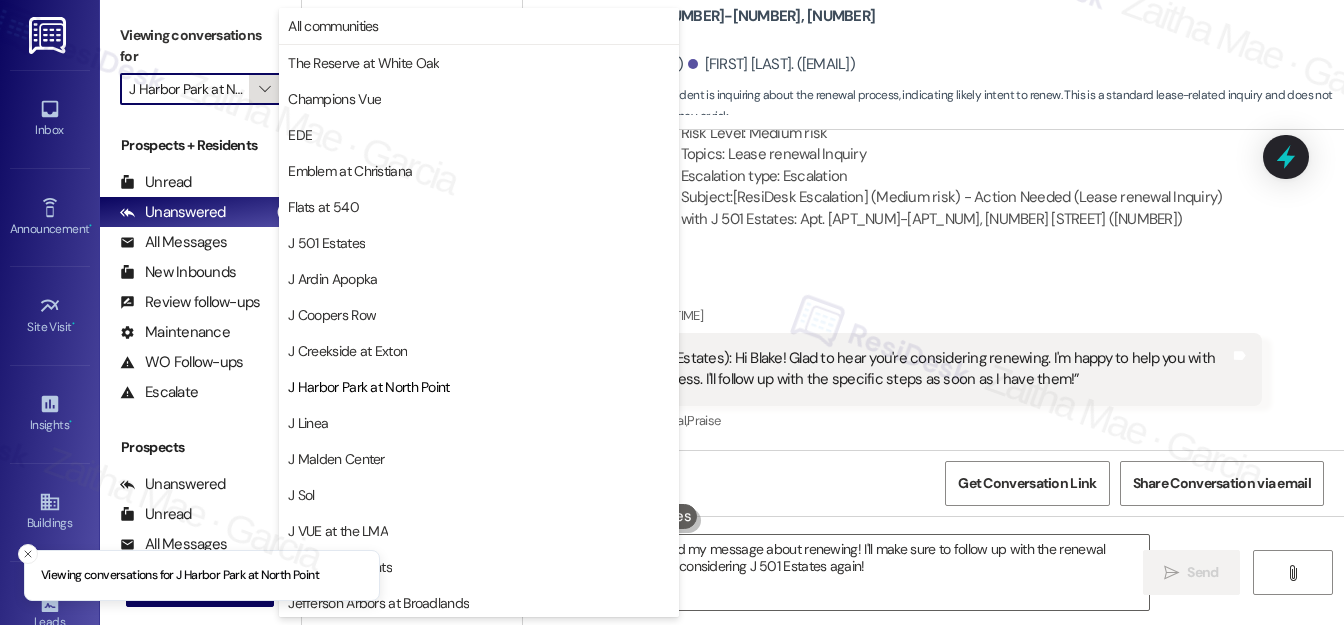 scroll, scrollTop: 0, scrollLeft: 42, axis: horizontal 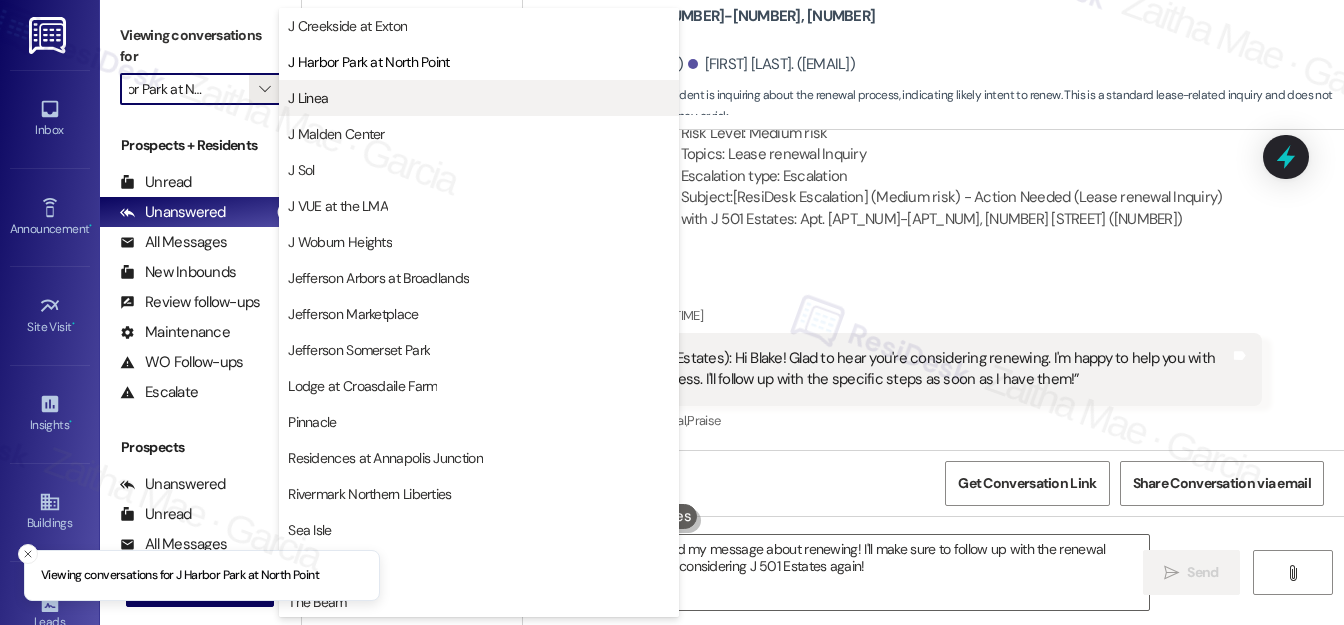 click on "J Linea" at bounding box center (479, 98) 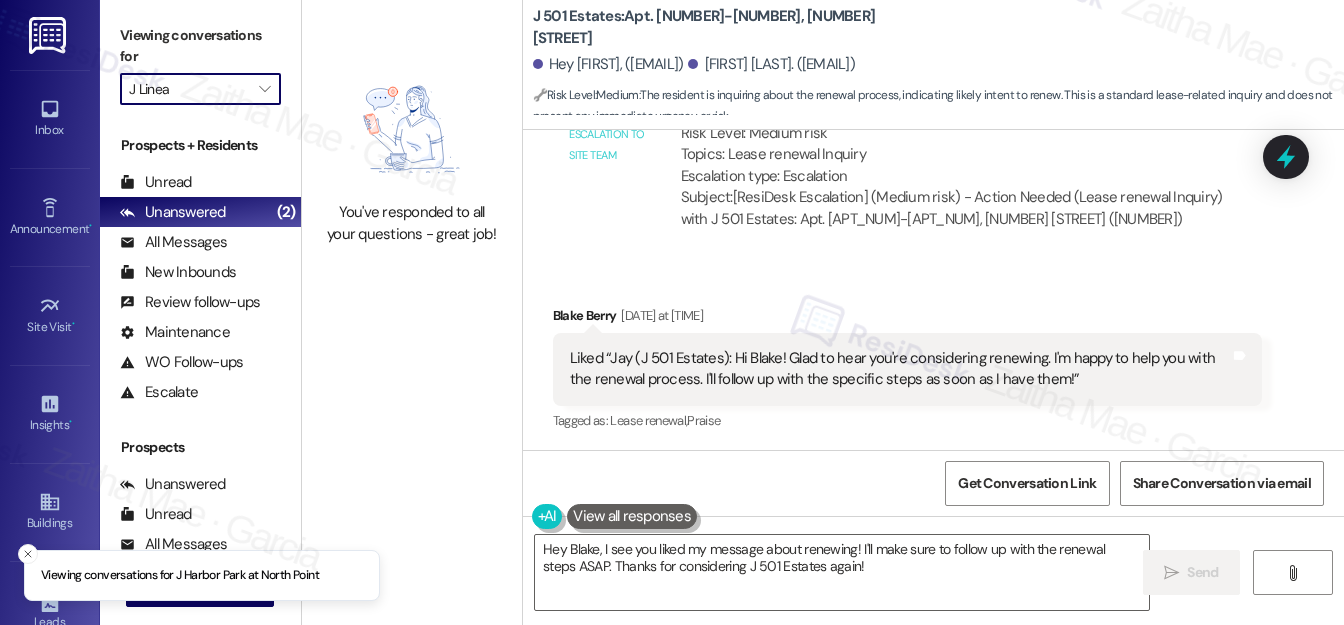 scroll, scrollTop: 0, scrollLeft: 0, axis: both 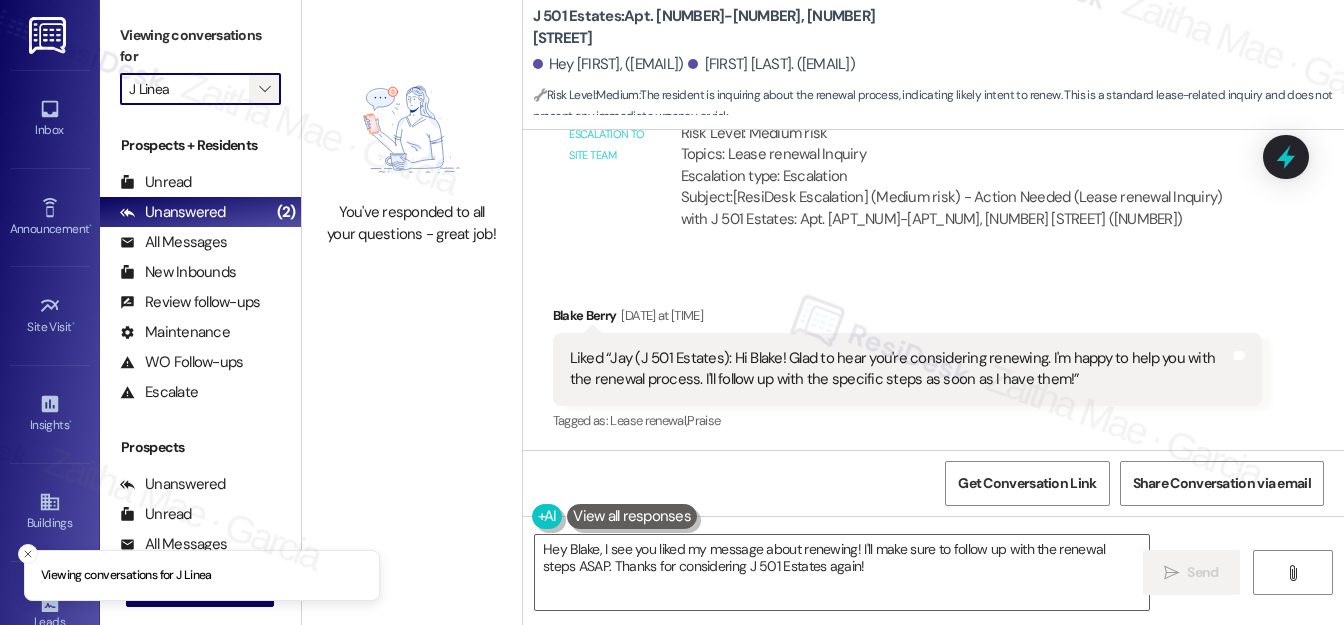 click on "" at bounding box center (264, 89) 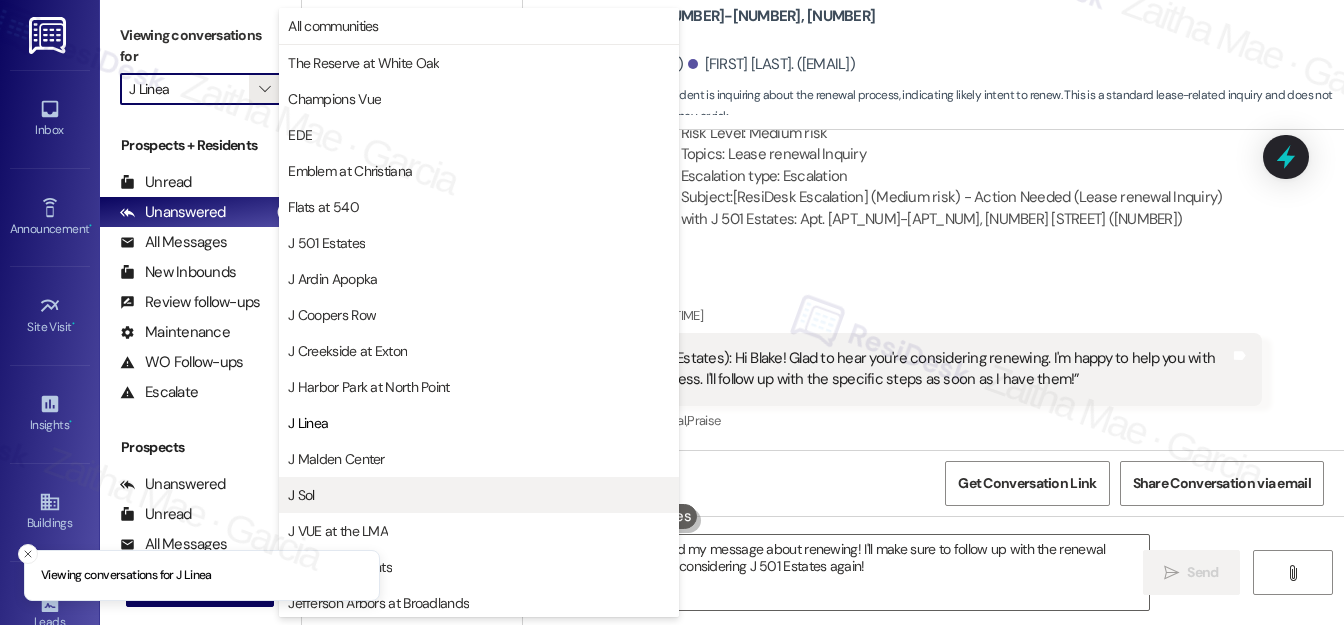 scroll, scrollTop: 325, scrollLeft: 0, axis: vertical 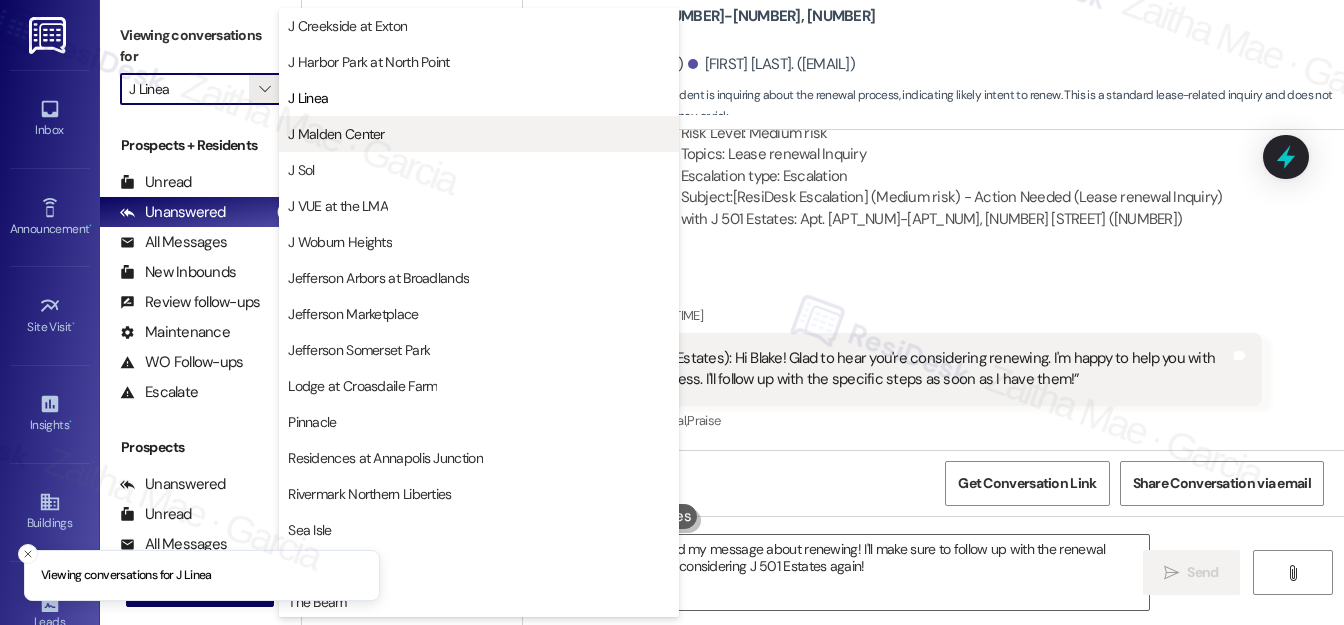 click on "J Malden Center" at bounding box center [479, 134] 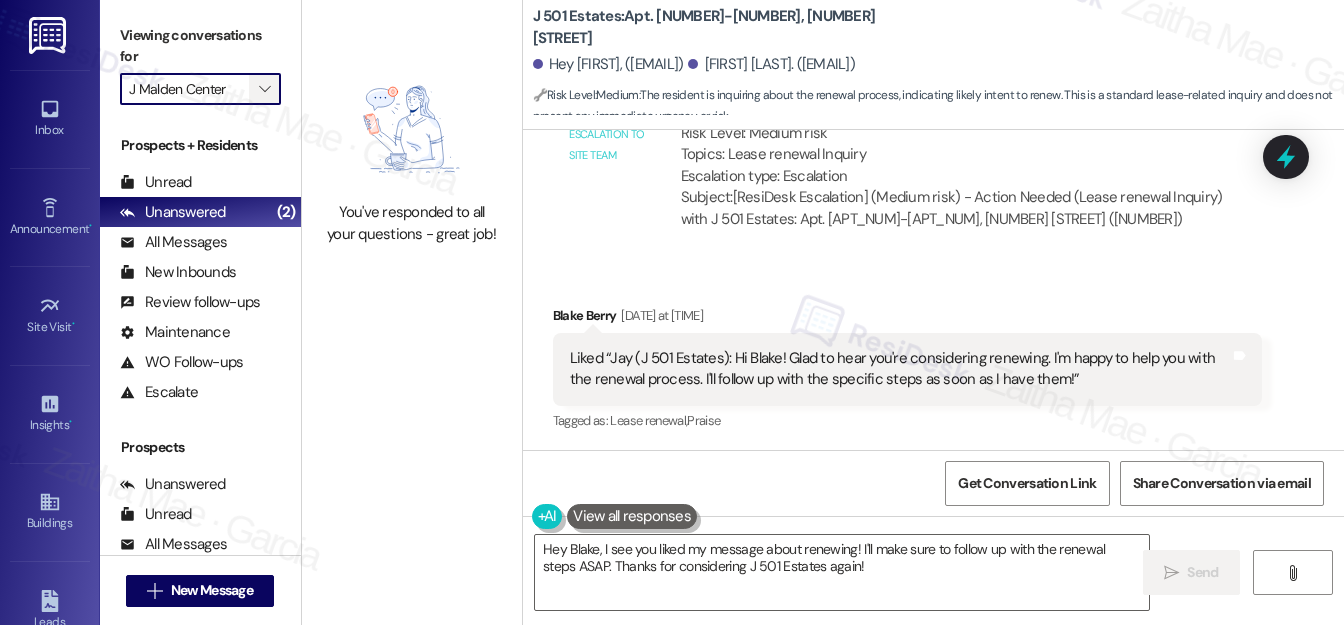 click on "" at bounding box center [264, 89] 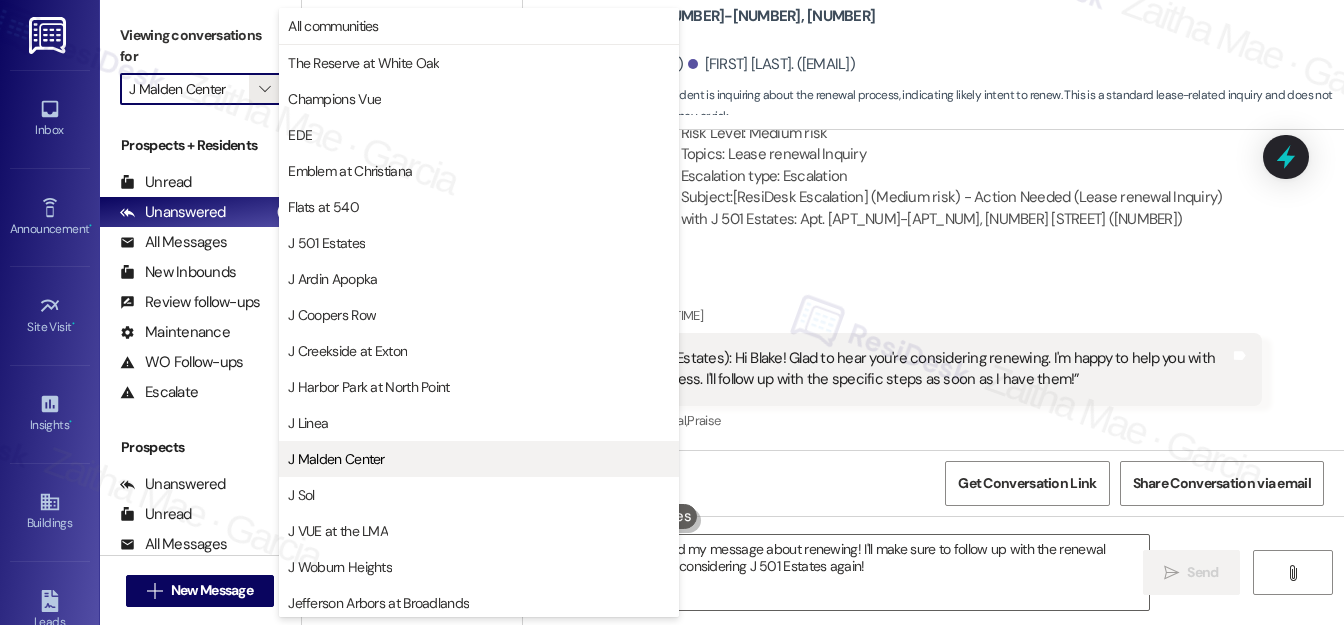 scroll, scrollTop: 325, scrollLeft: 0, axis: vertical 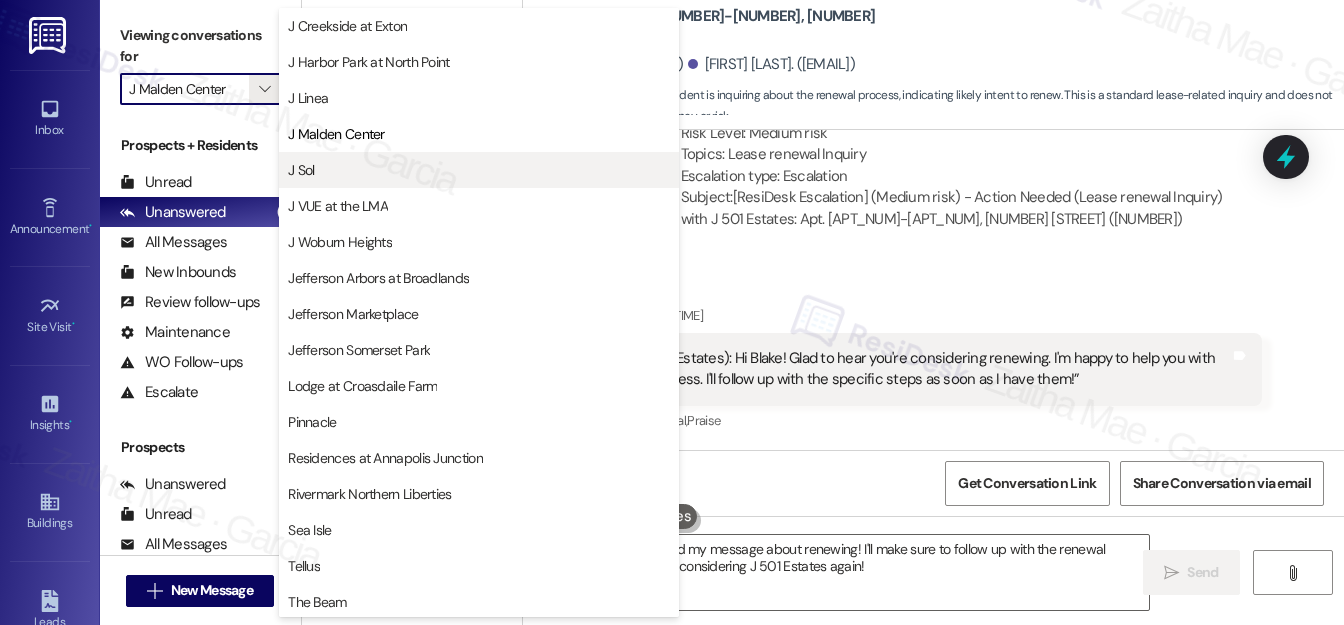 click on "J Sol" at bounding box center [479, 170] 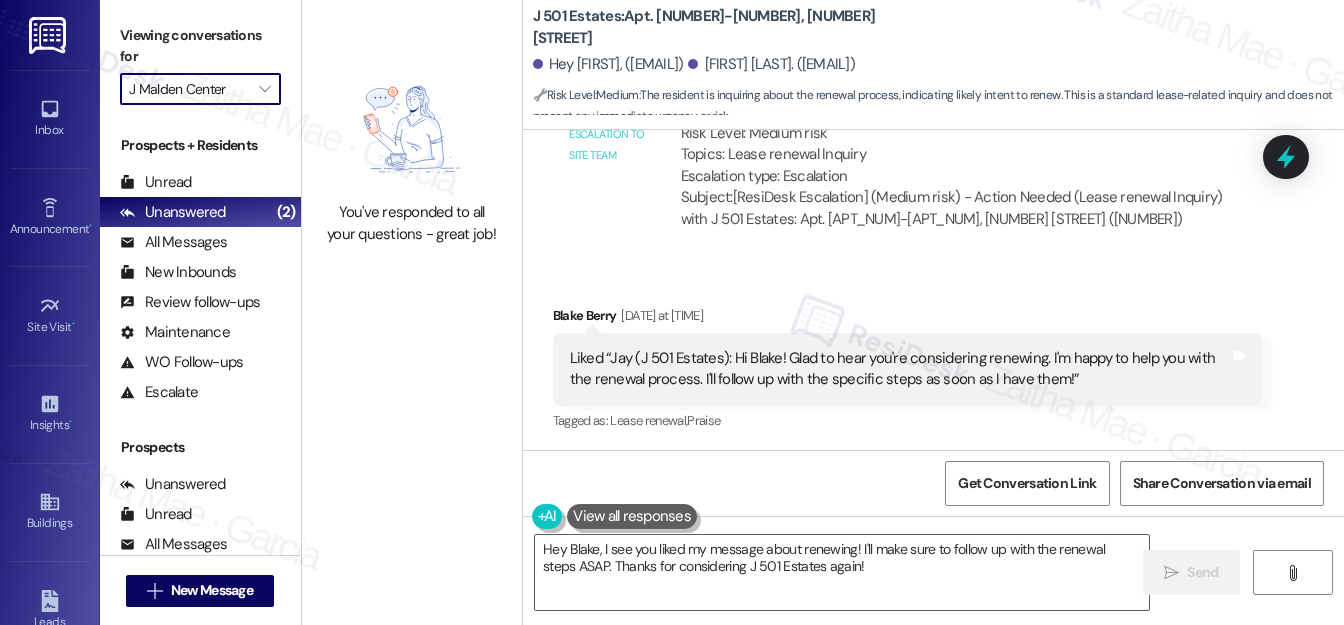 type on "J Sol" 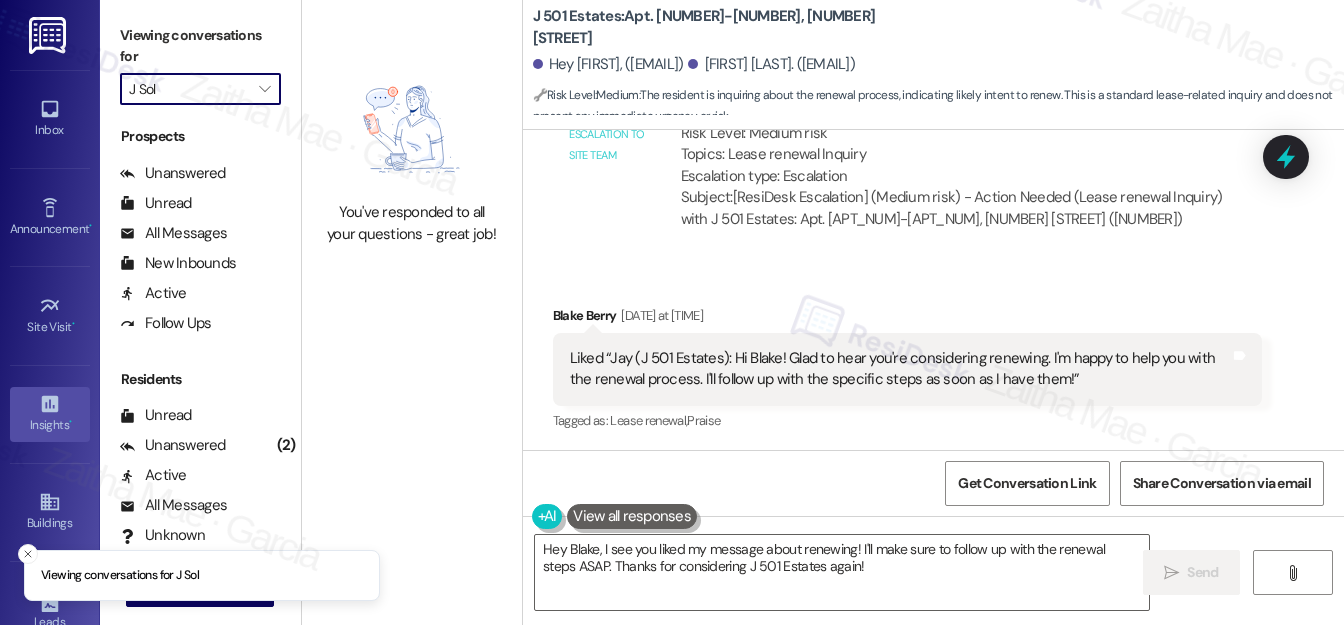 scroll, scrollTop: 389, scrollLeft: 0, axis: vertical 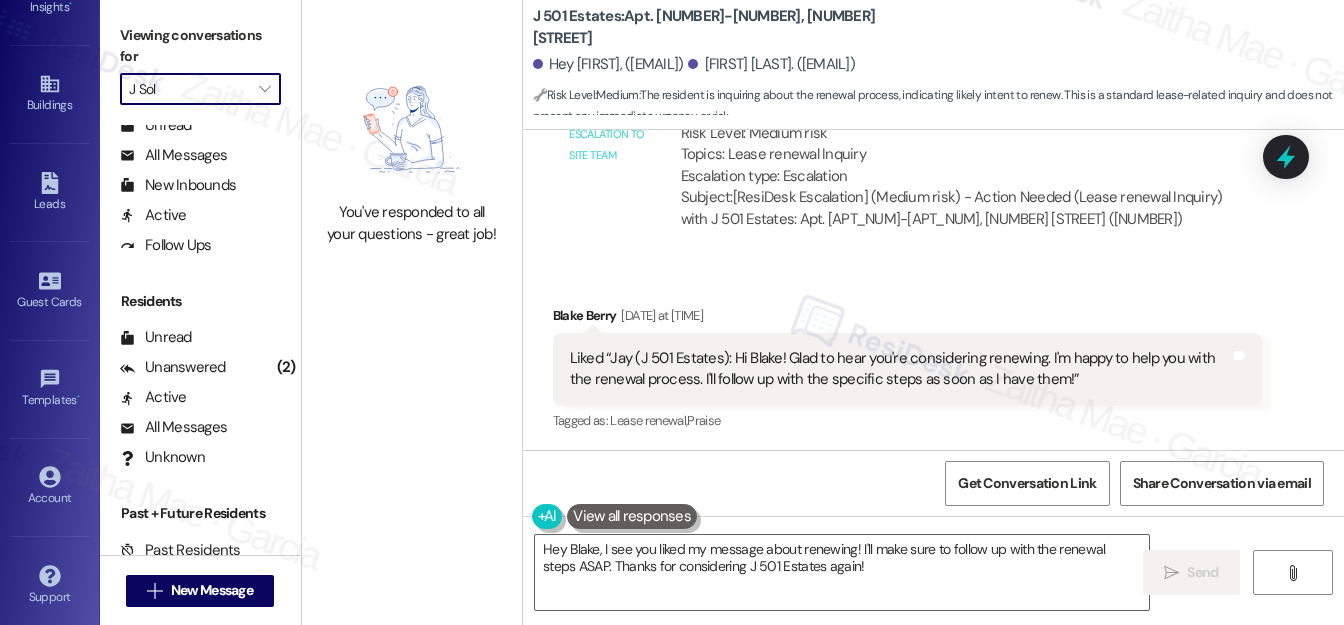 click on "J Sol" at bounding box center [189, 89] 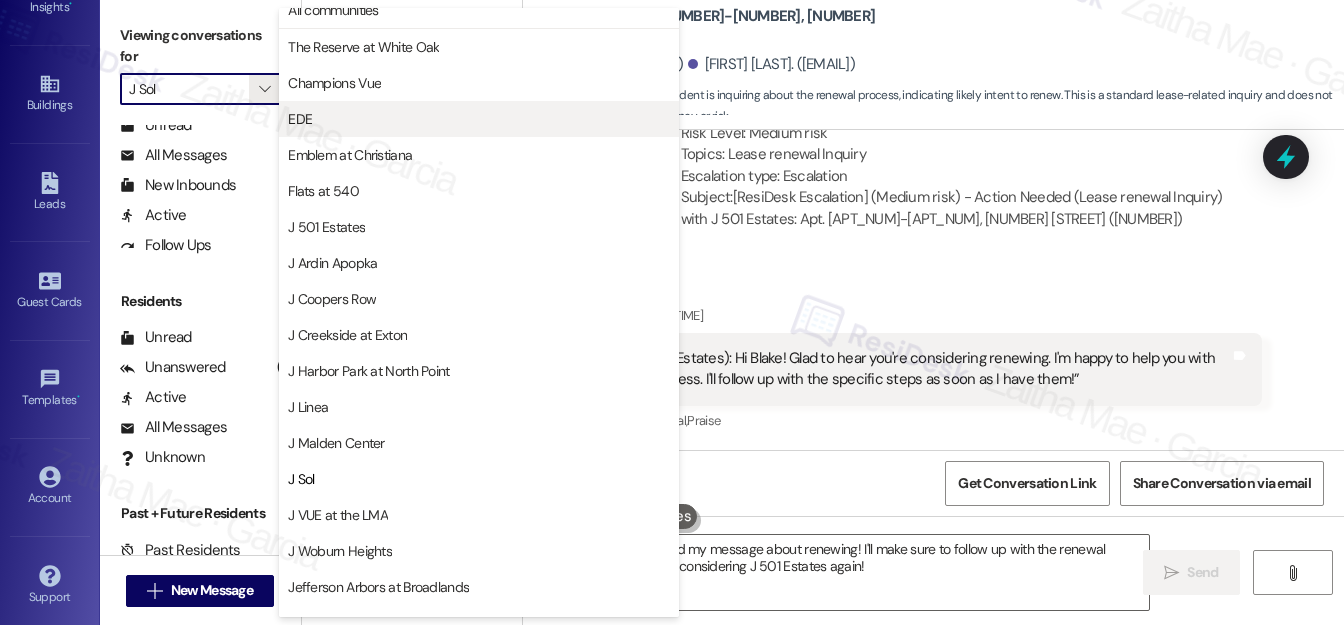 scroll, scrollTop: 0, scrollLeft: 0, axis: both 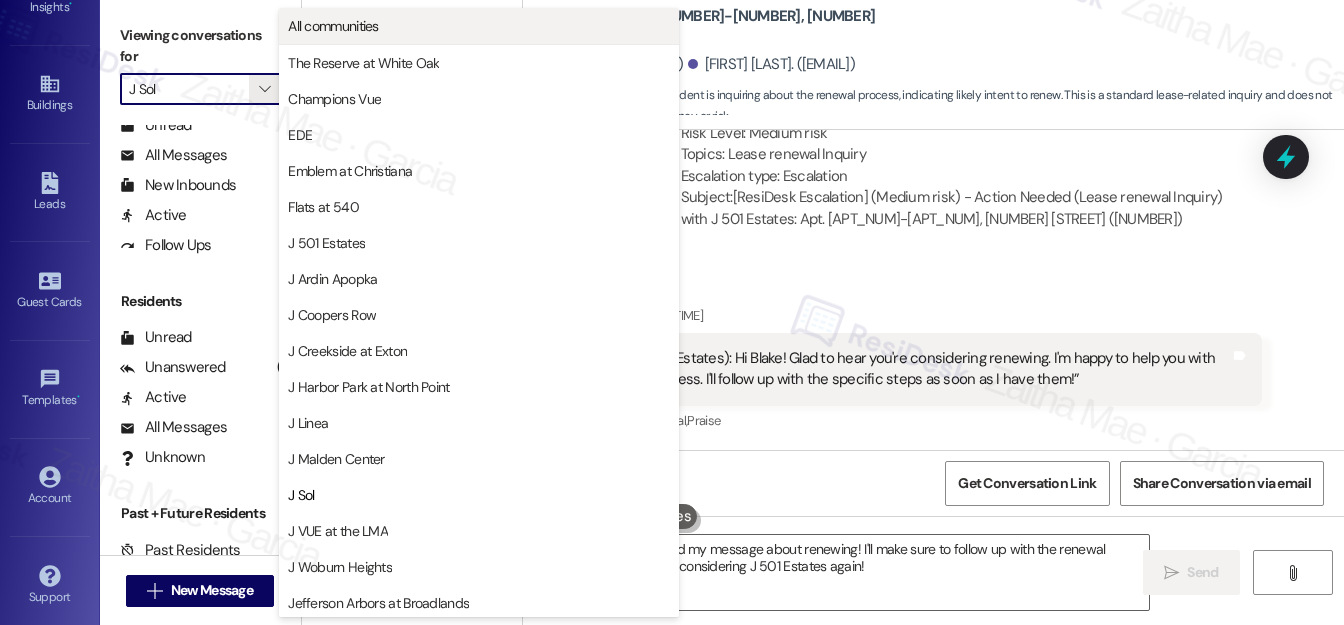 click on "All communities" at bounding box center [333, 26] 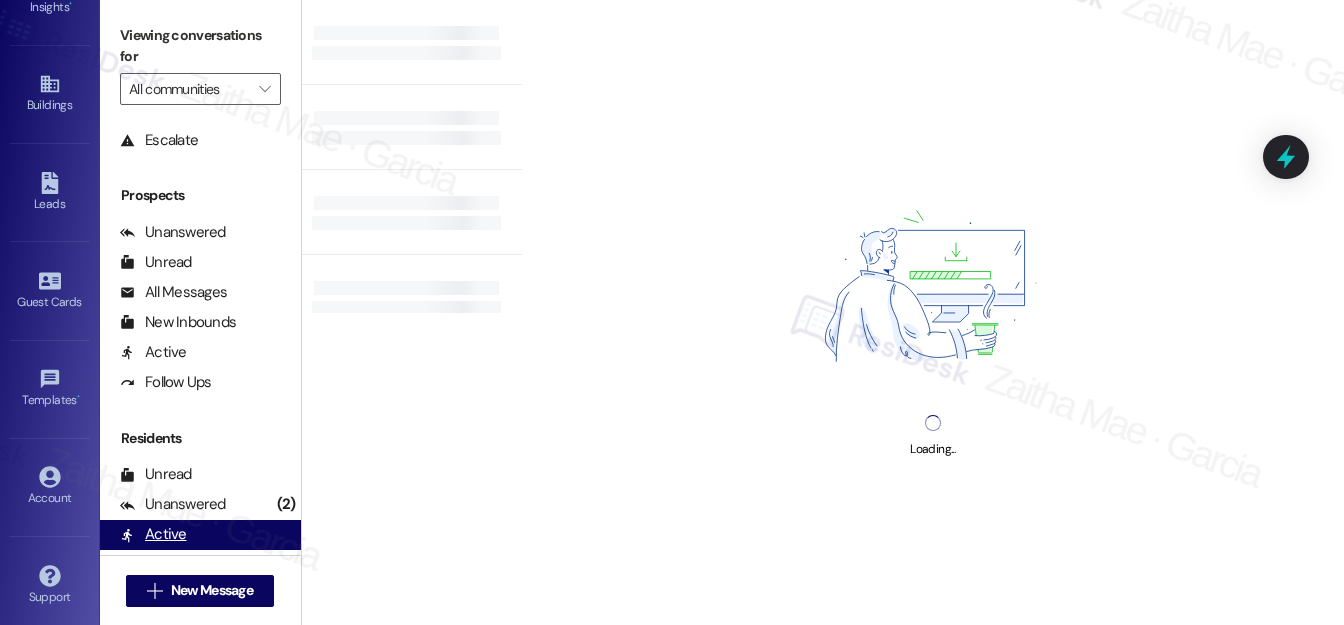 scroll, scrollTop: 389, scrollLeft: 0, axis: vertical 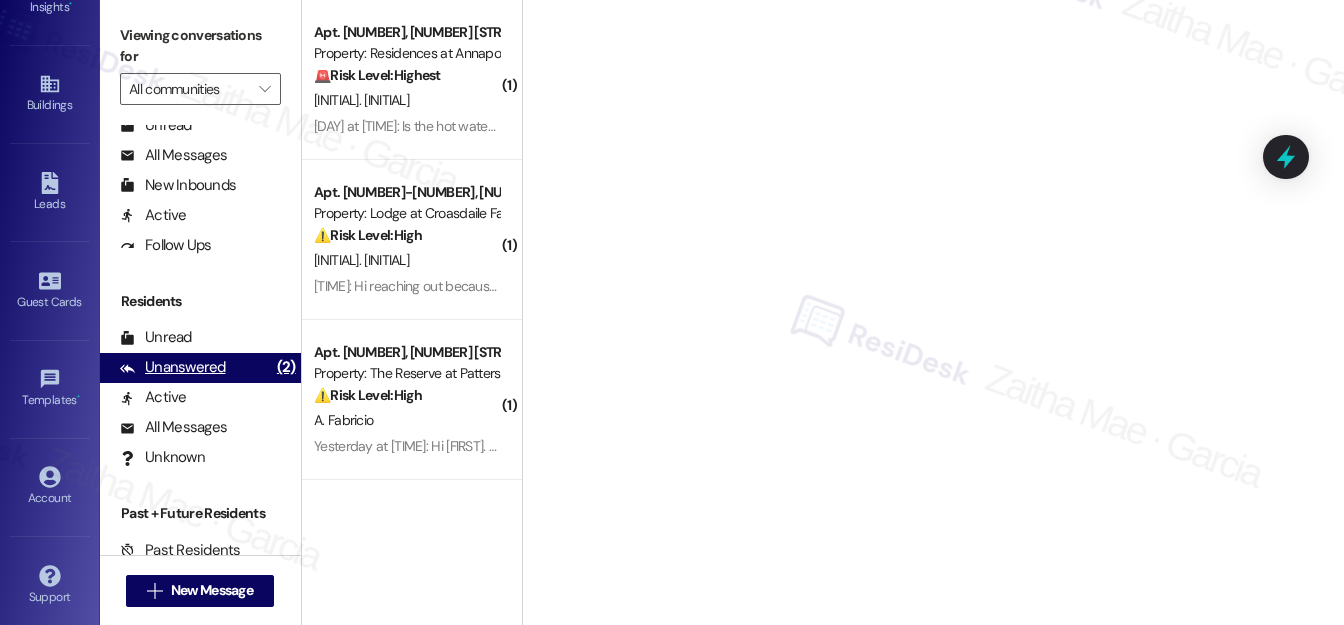 click on "Unanswered" at bounding box center (173, 367) 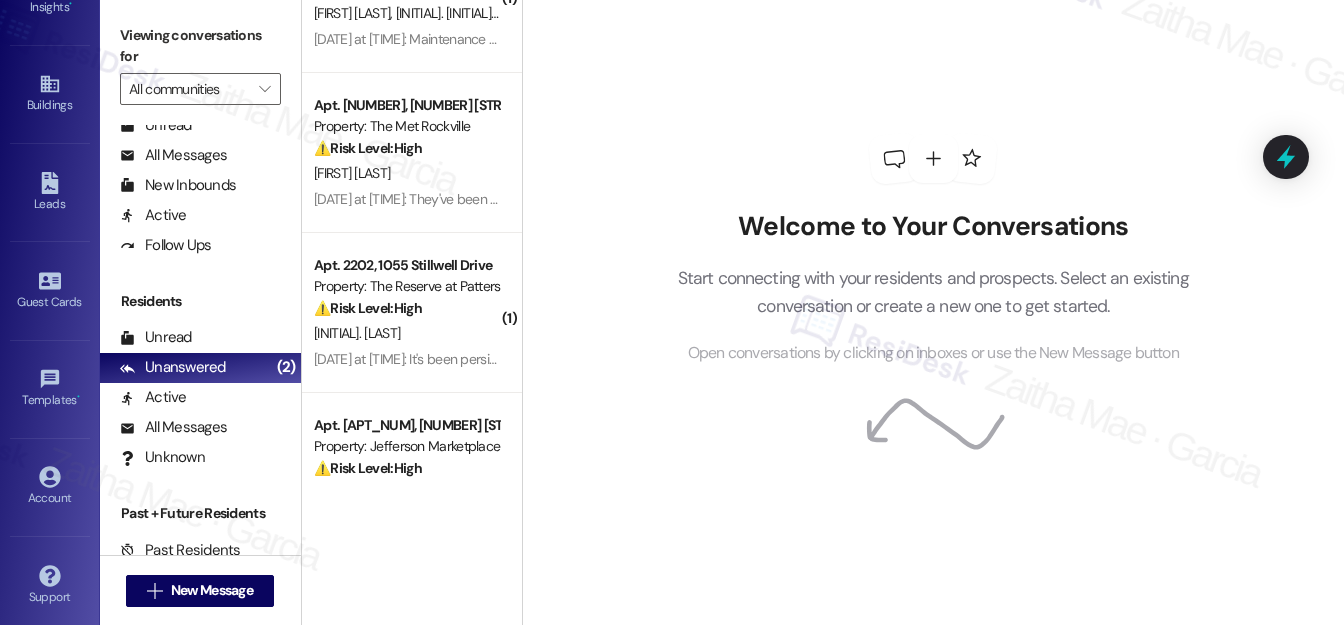 scroll, scrollTop: 909, scrollLeft: 0, axis: vertical 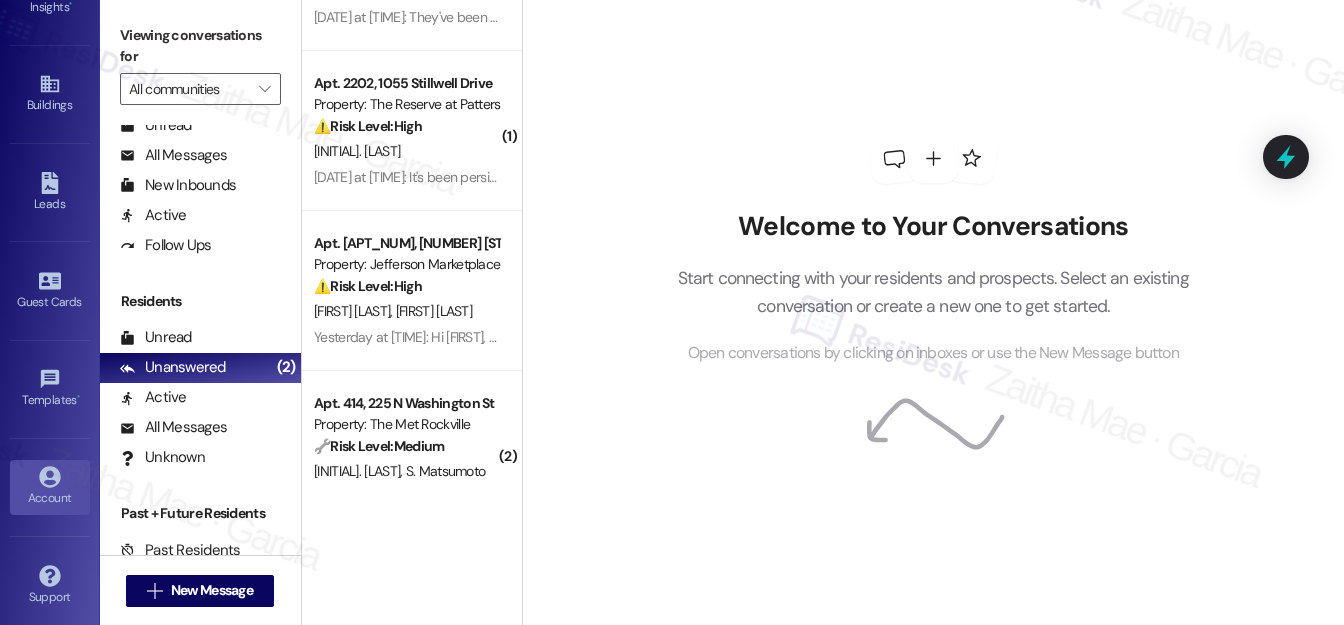 click on "Account" at bounding box center (50, 498) 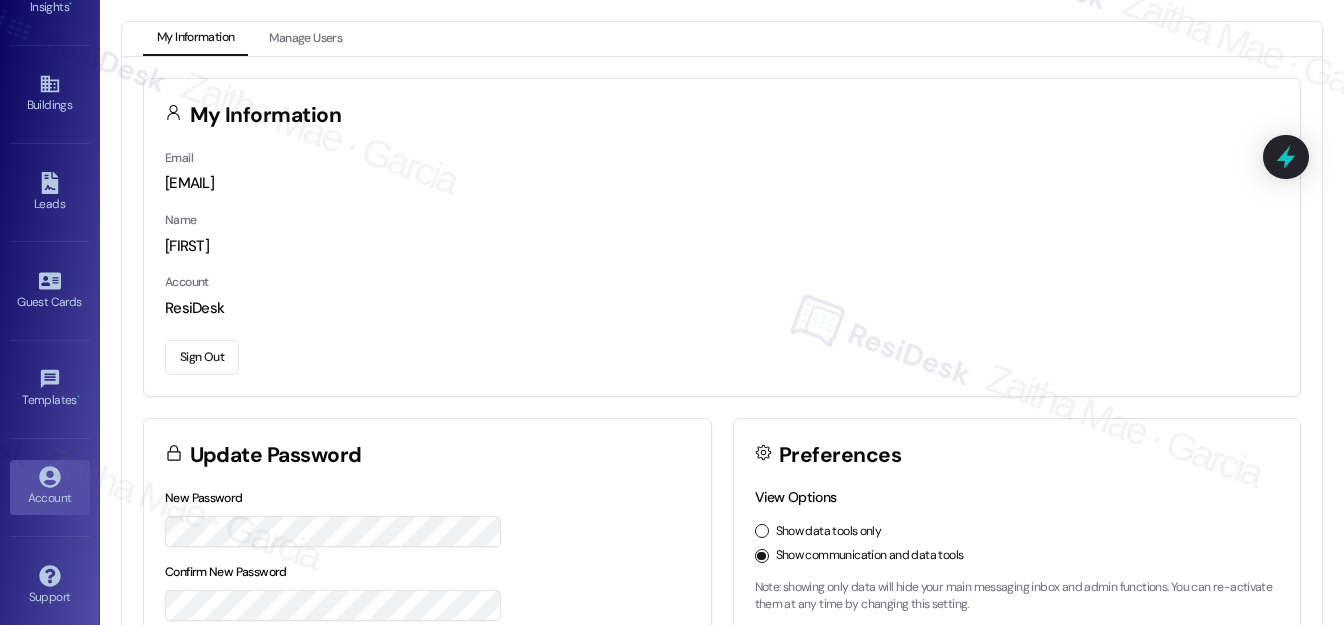 click on "Sign Out" at bounding box center (202, 357) 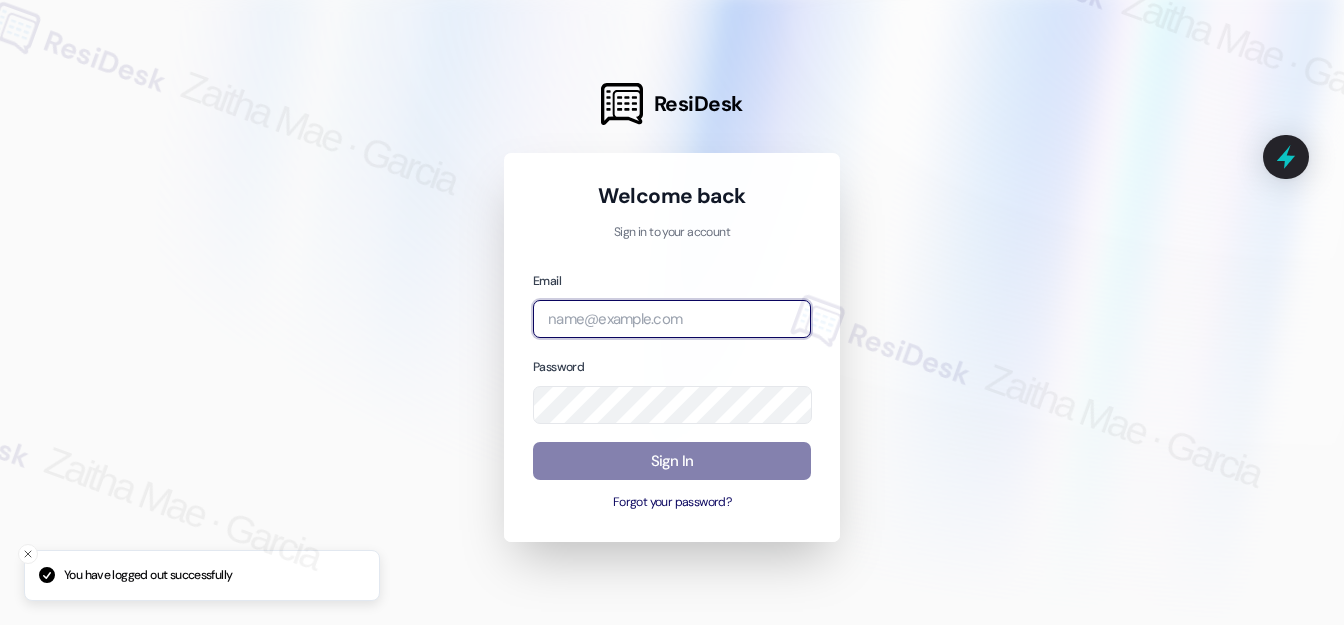 click at bounding box center [672, 319] 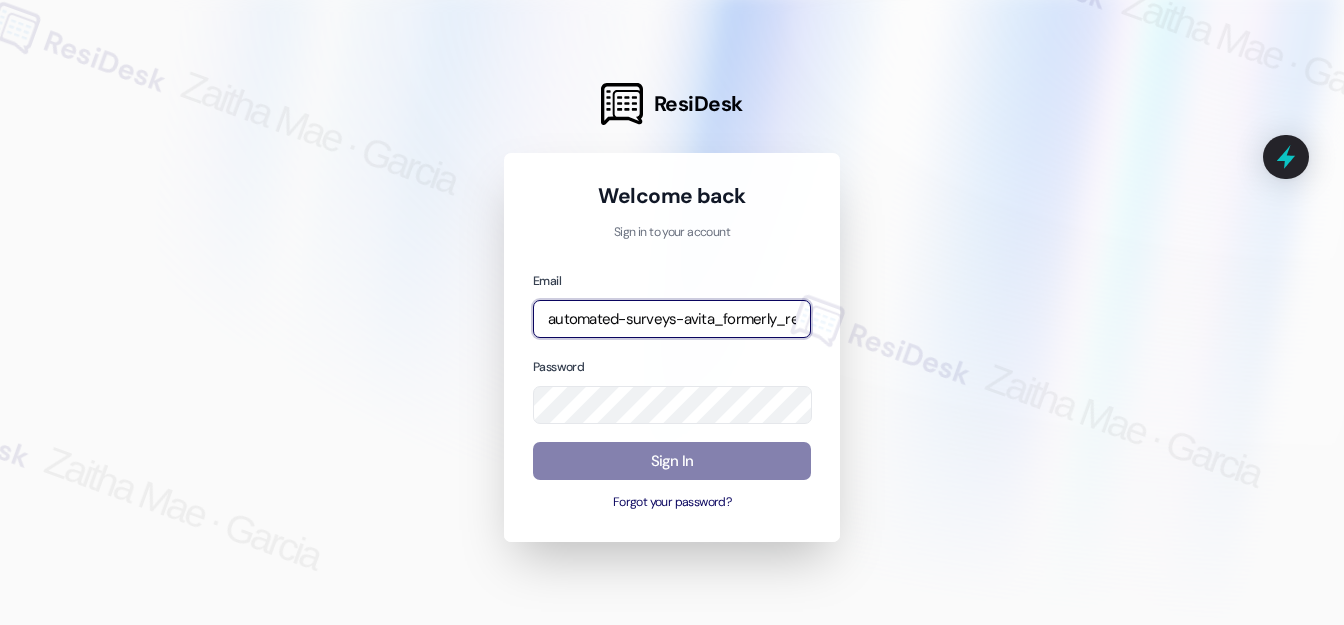 type on "automated-surveys-avita_formerly_regency-zaitha.mae.garcia@avita_formerly_regency.com" 